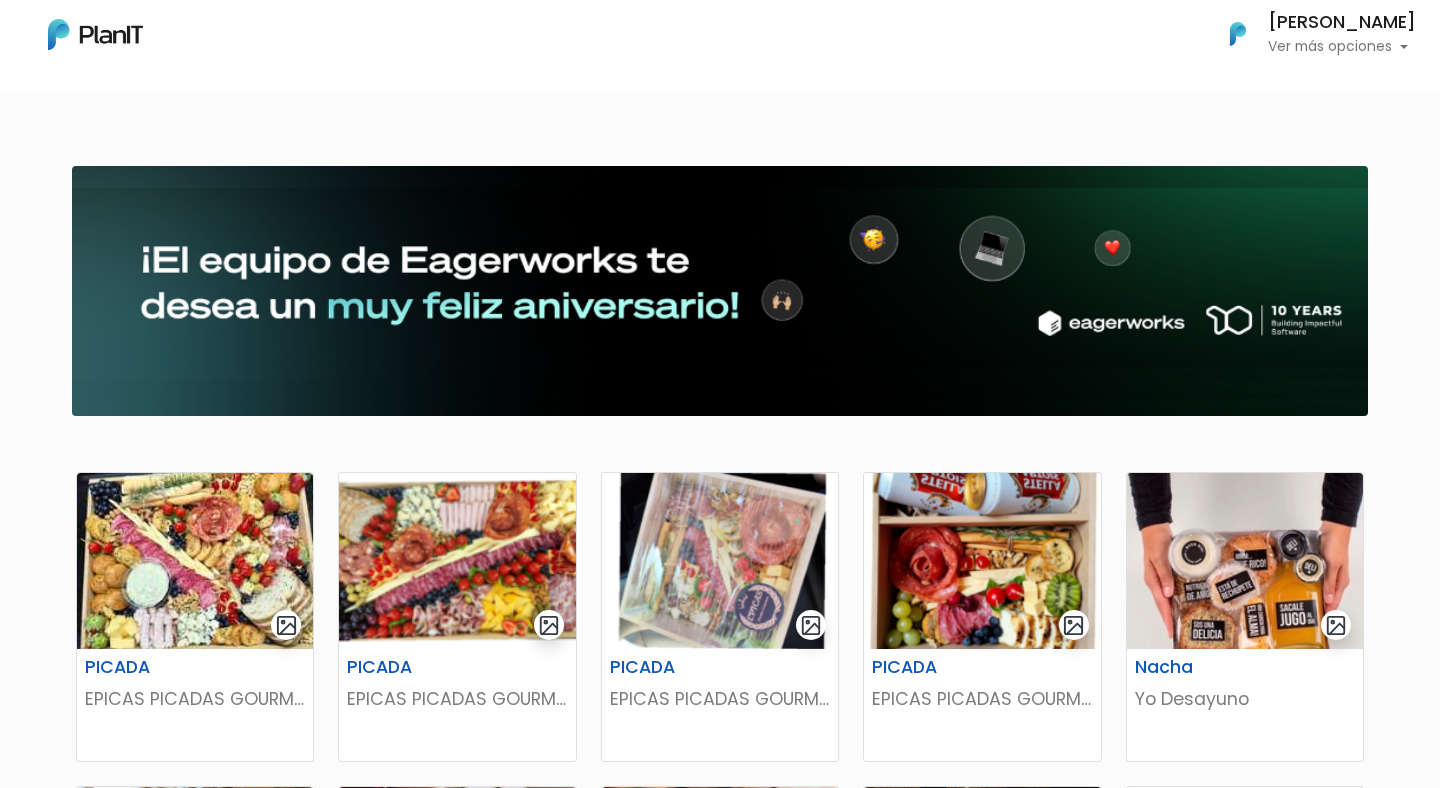 scroll, scrollTop: 0, scrollLeft: 0, axis: both 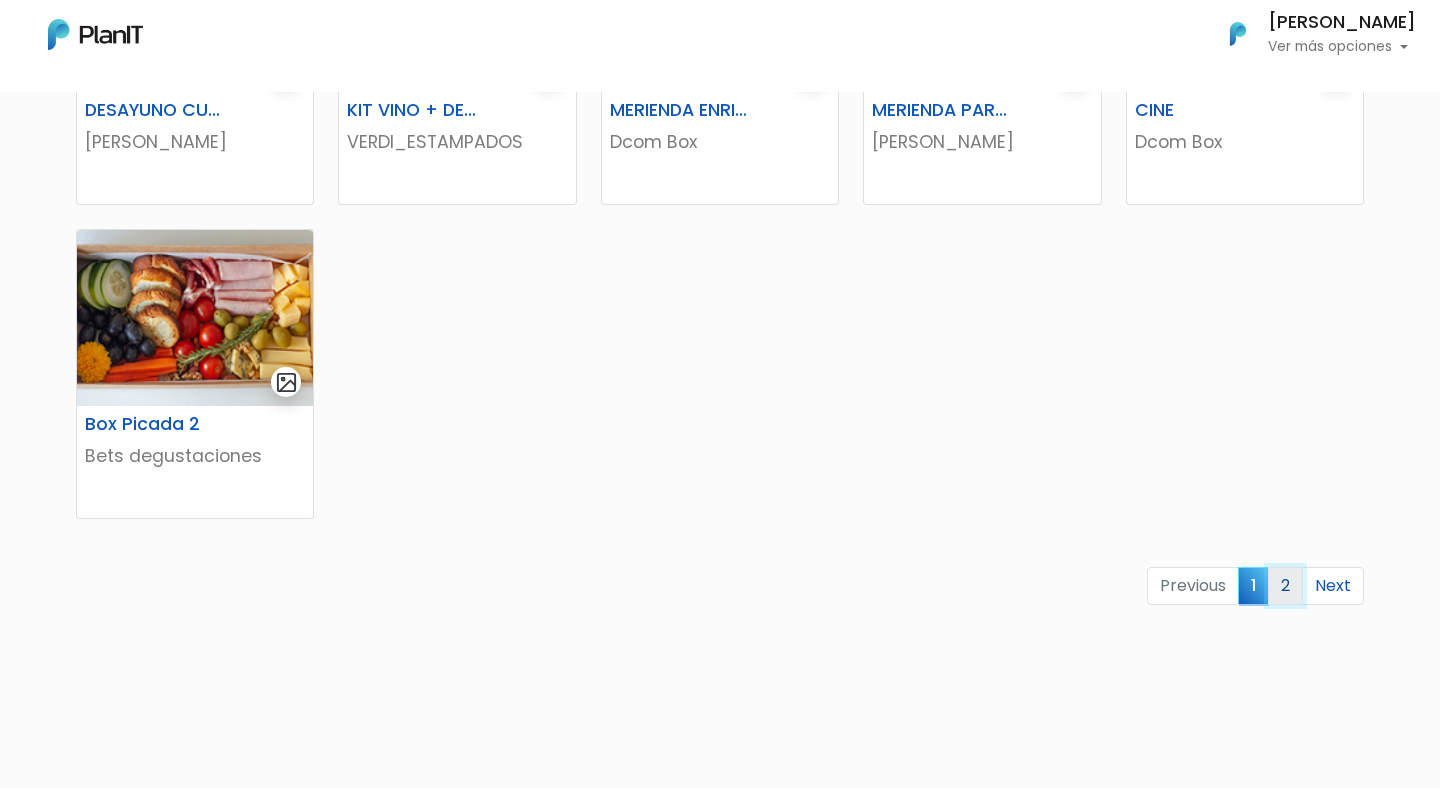 click on "2" at bounding box center [1285, 586] 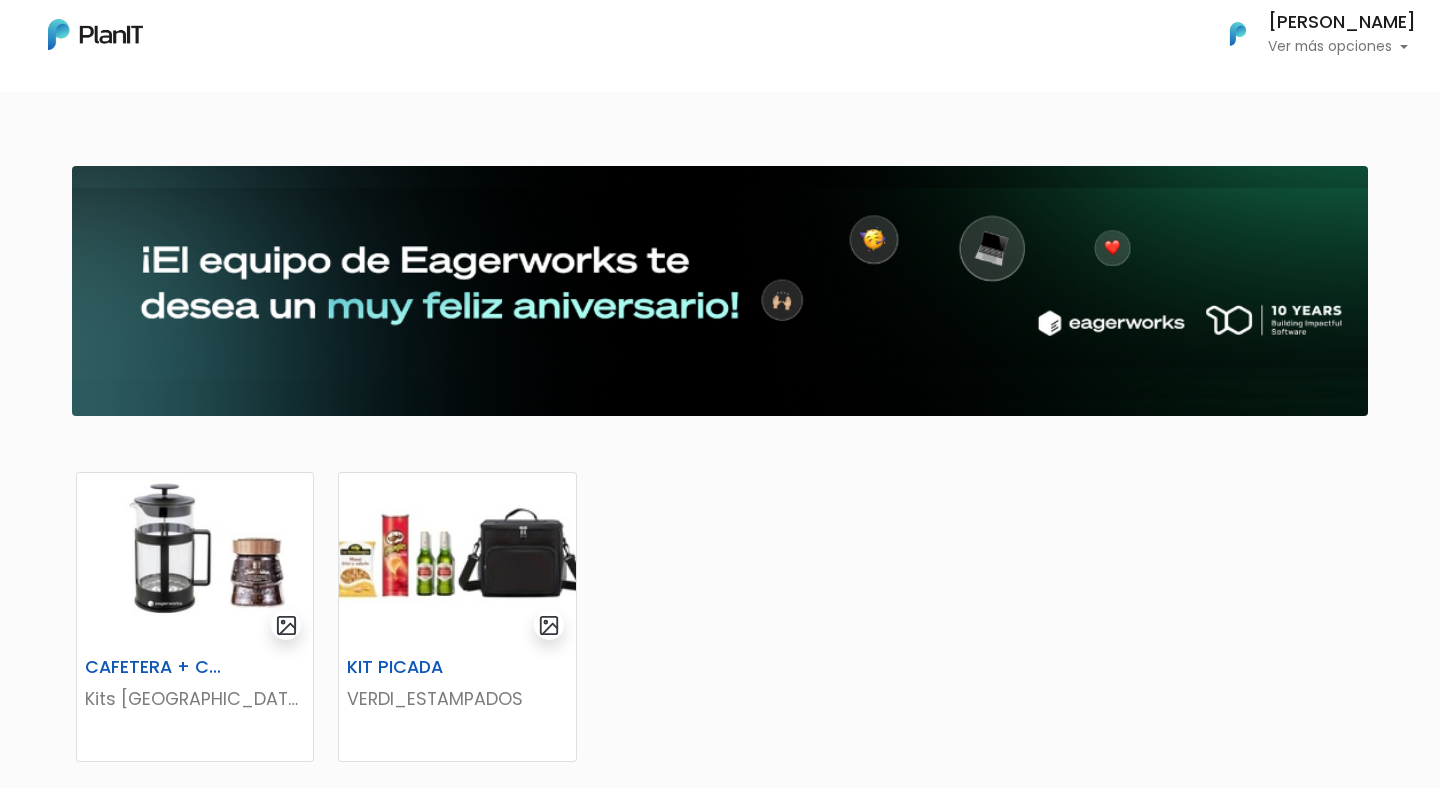 scroll, scrollTop: 0, scrollLeft: 0, axis: both 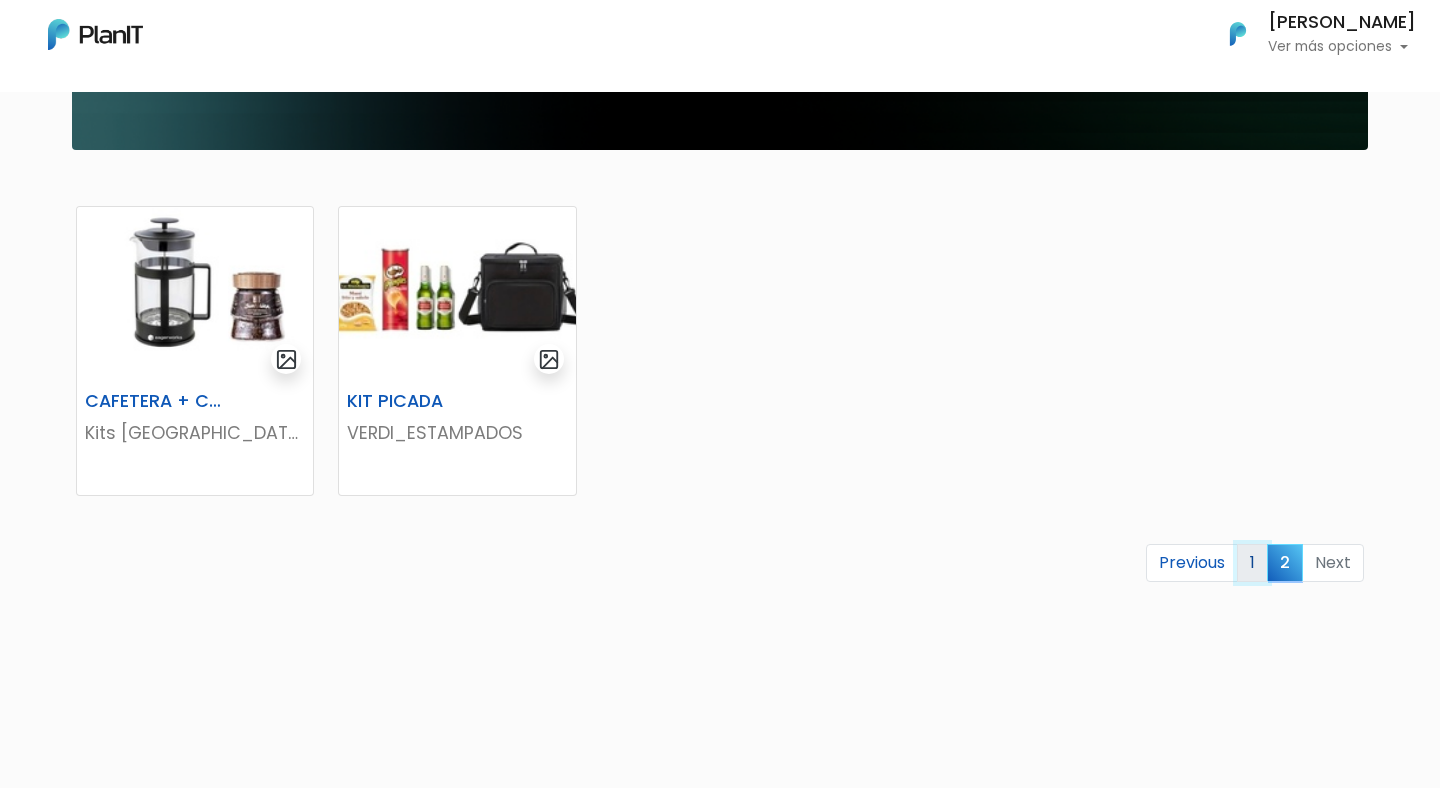 click on "1" at bounding box center [1252, 563] 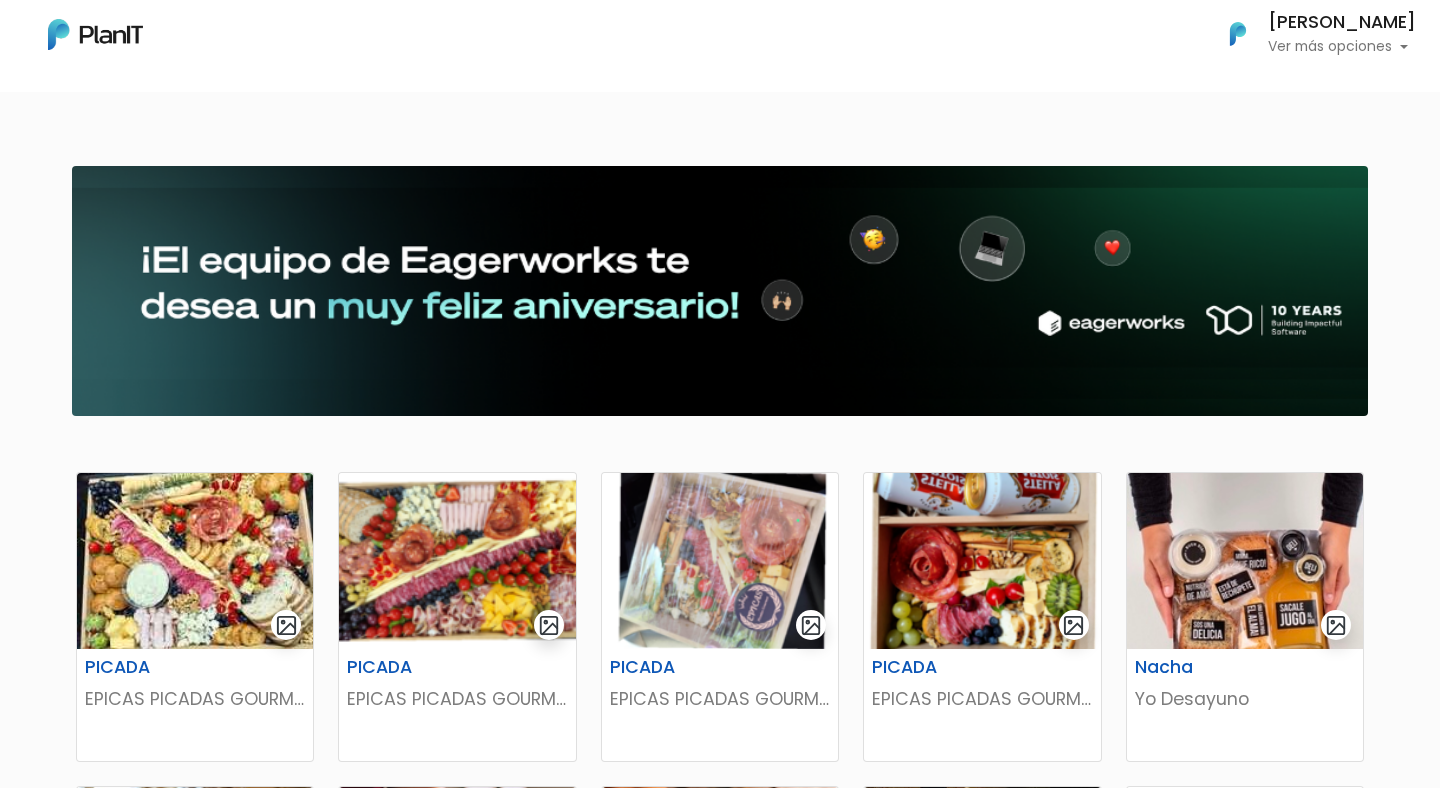 scroll, scrollTop: 0, scrollLeft: 0, axis: both 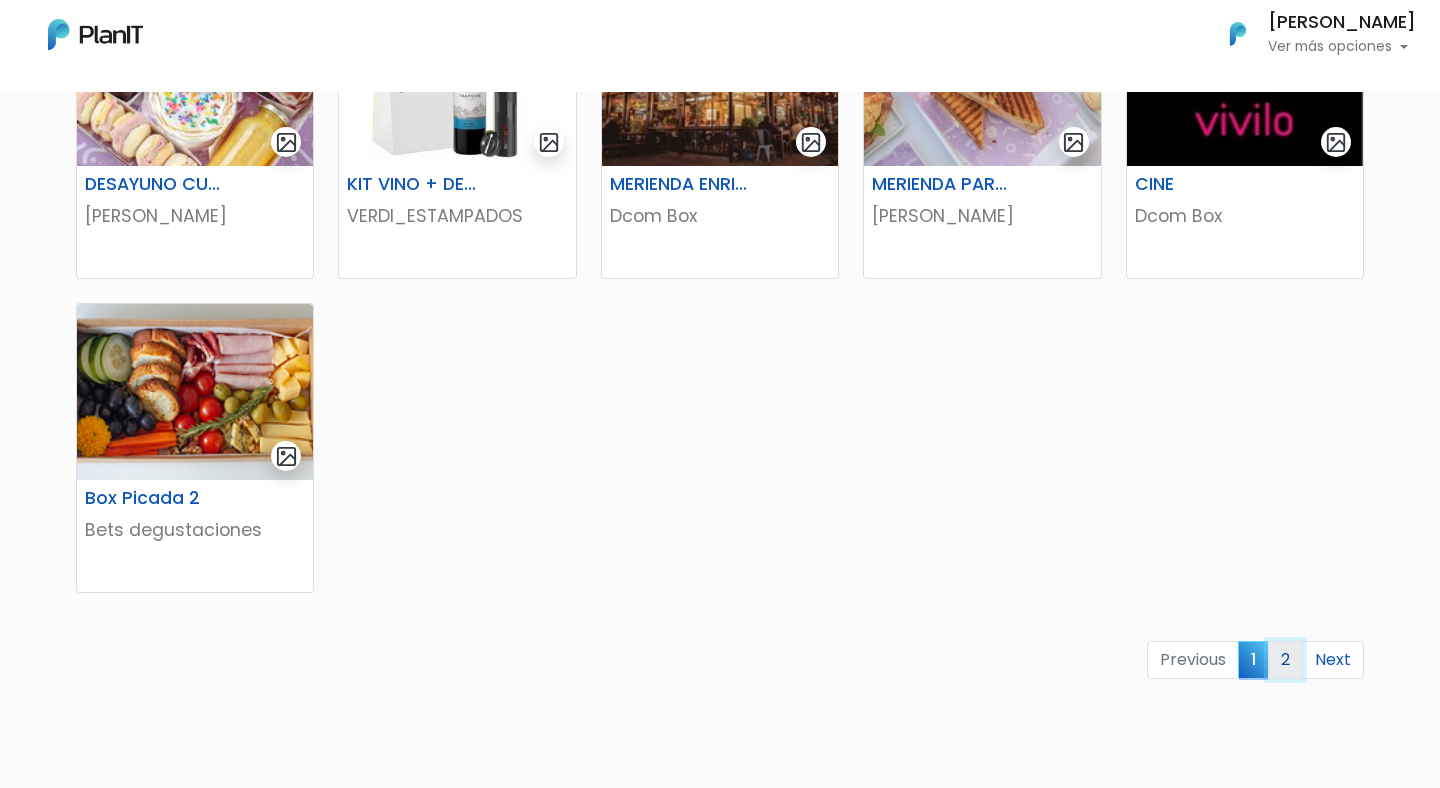 click on "2" at bounding box center [1285, 660] 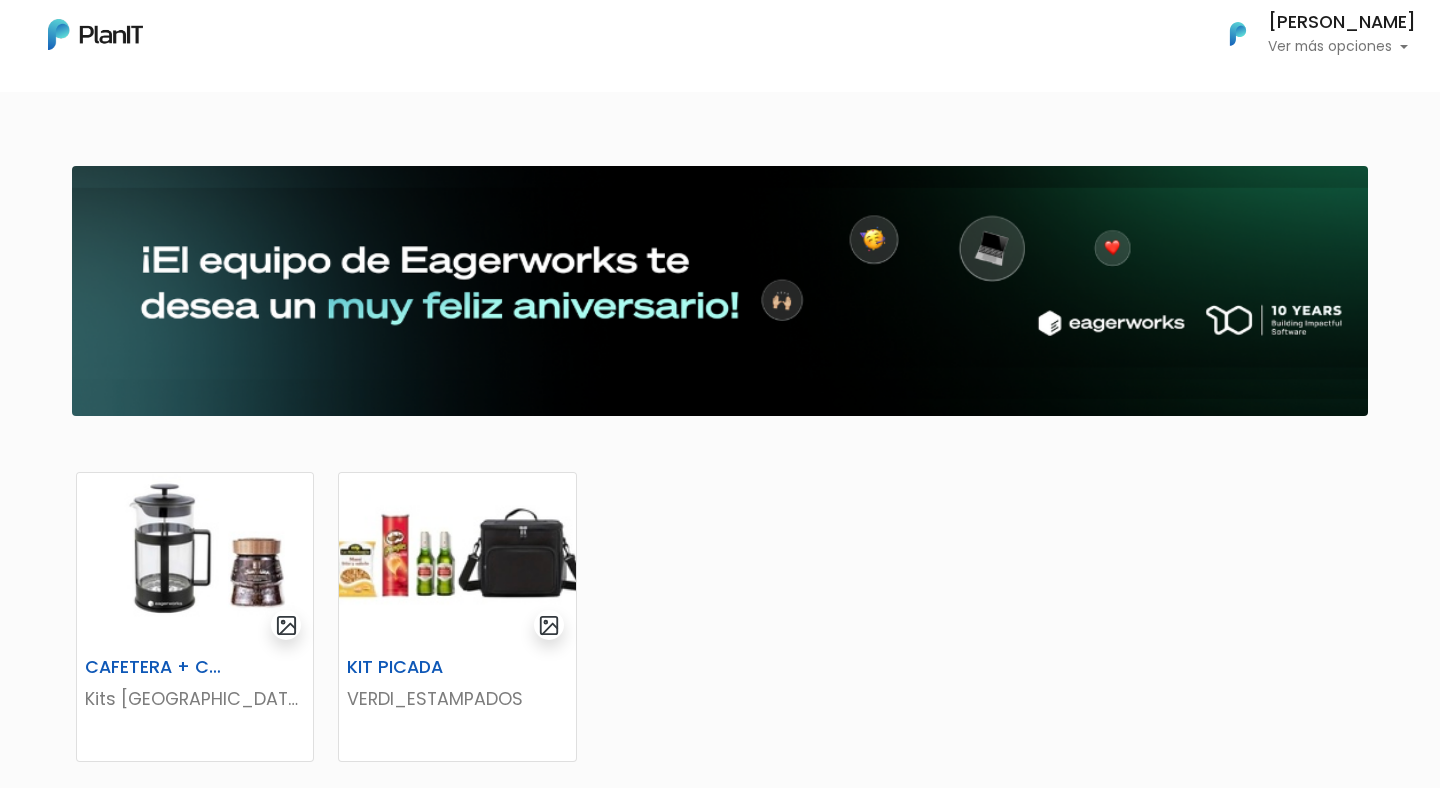 scroll, scrollTop: 0, scrollLeft: 0, axis: both 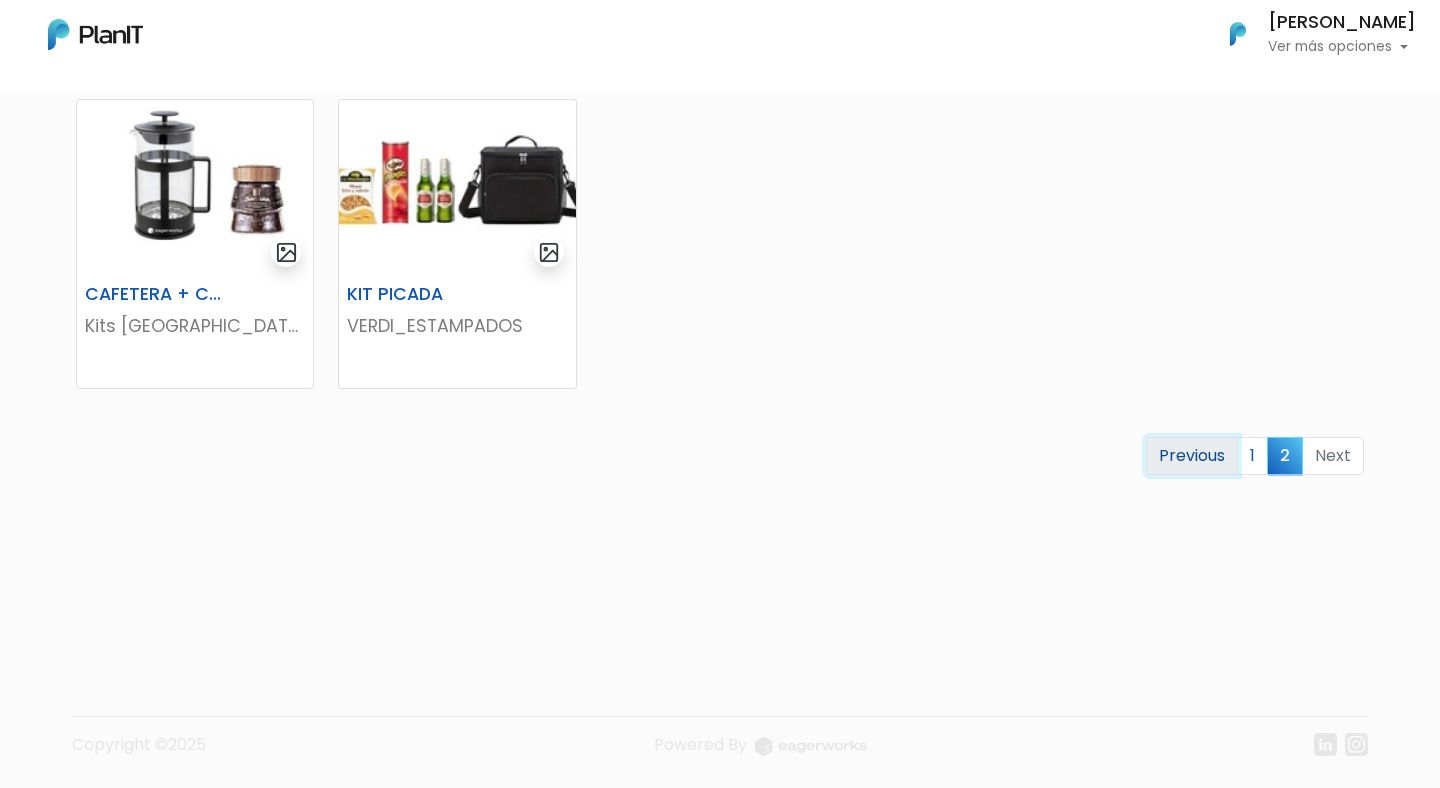 click on "Previous" at bounding box center [1192, 456] 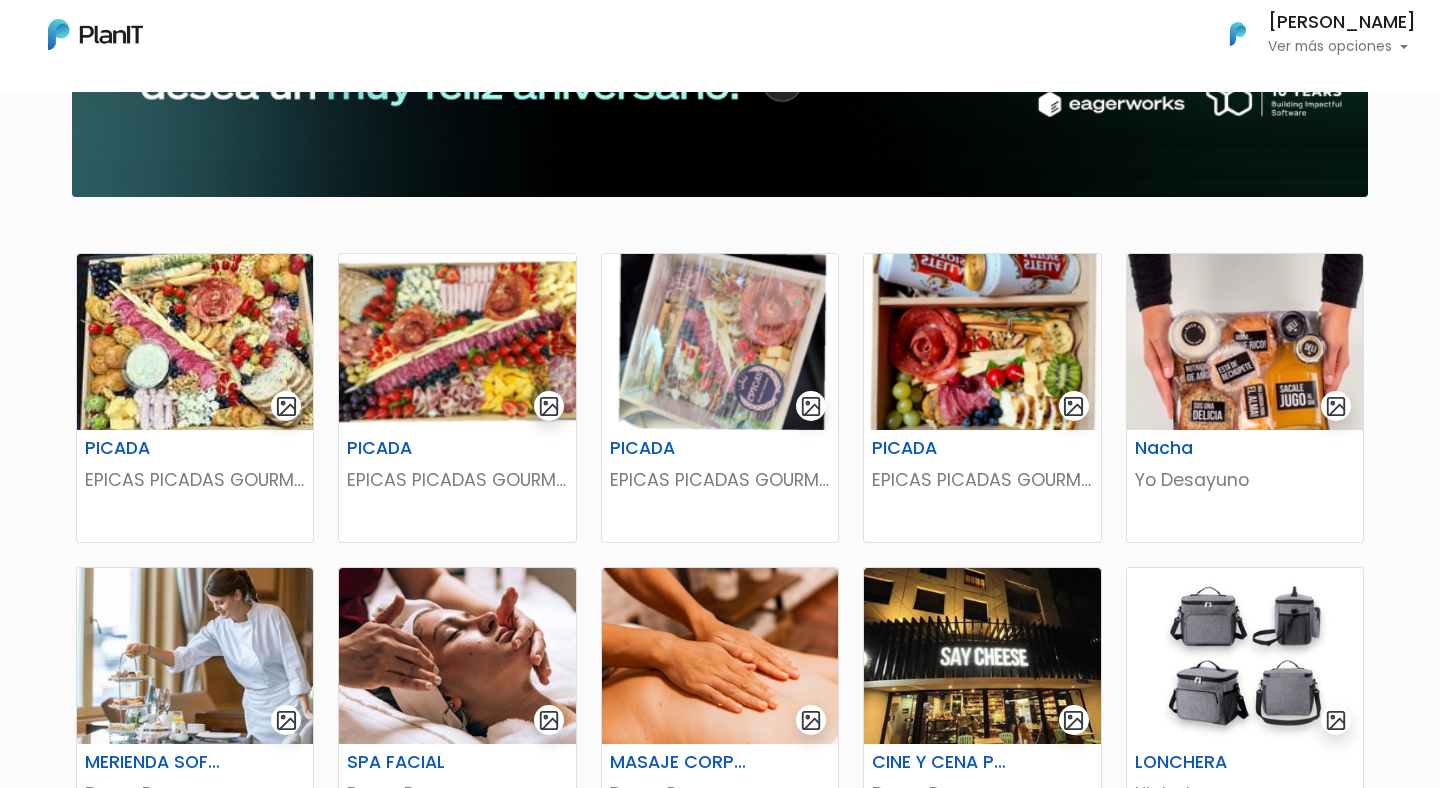 scroll, scrollTop: 222, scrollLeft: 0, axis: vertical 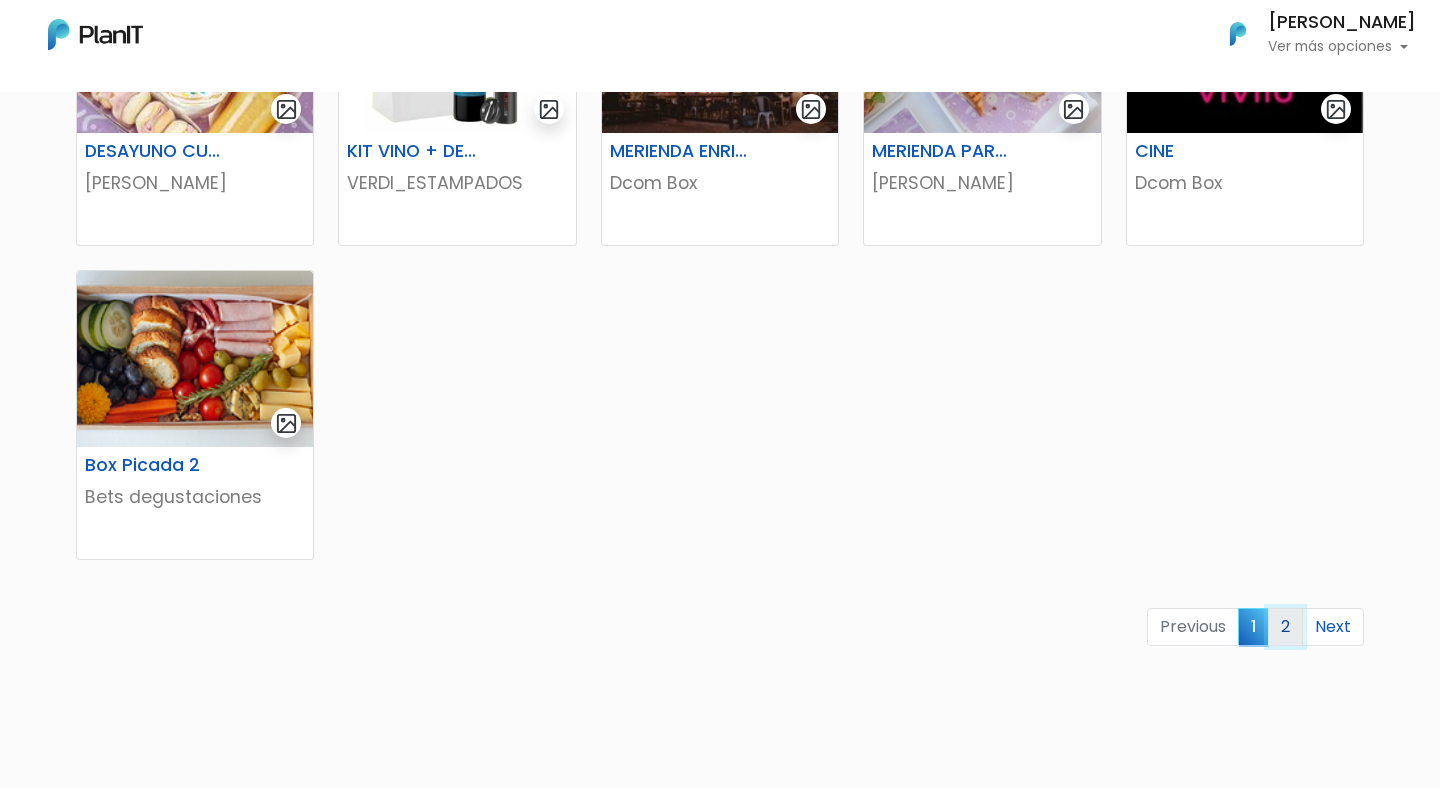 click on "2" at bounding box center (1285, 627) 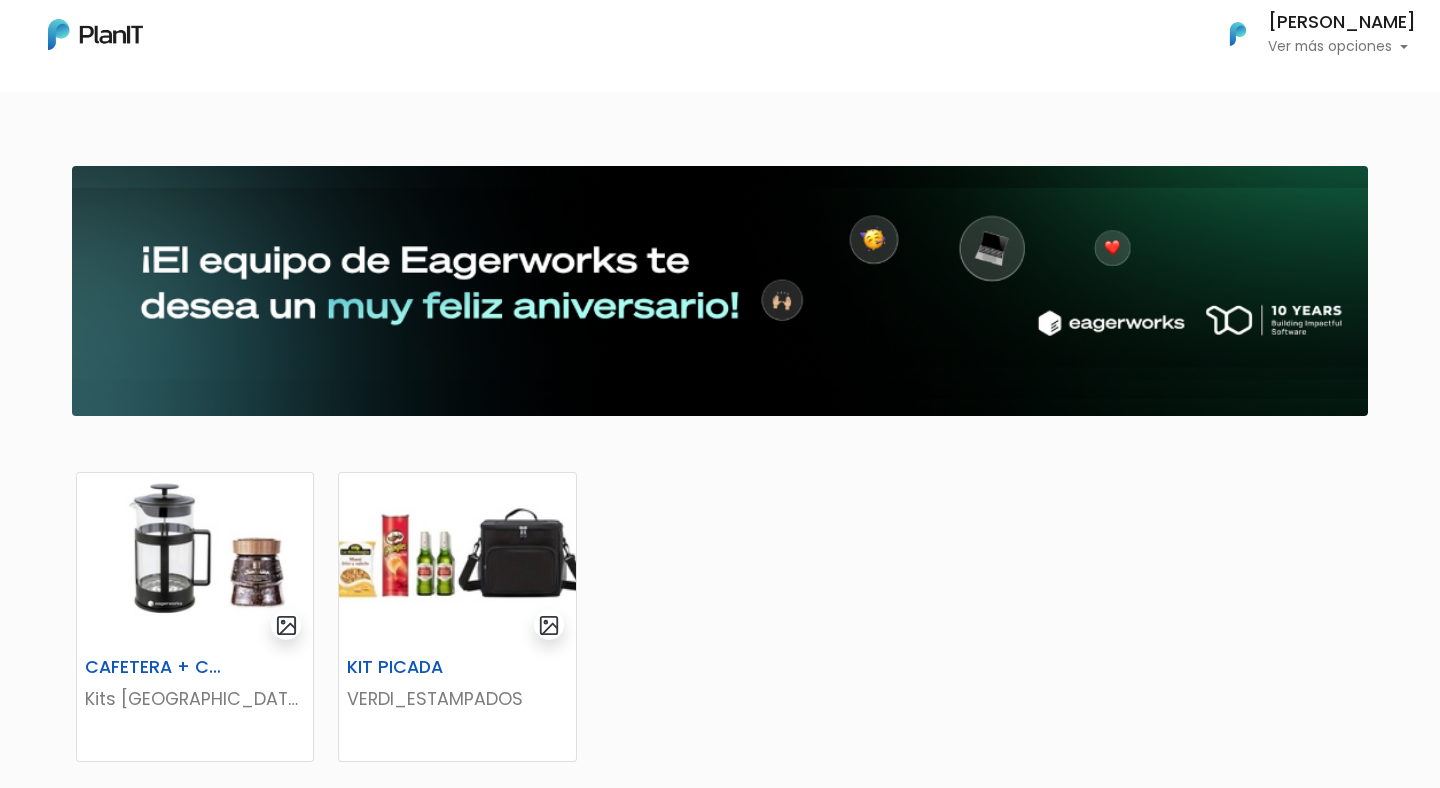 scroll, scrollTop: 0, scrollLeft: 0, axis: both 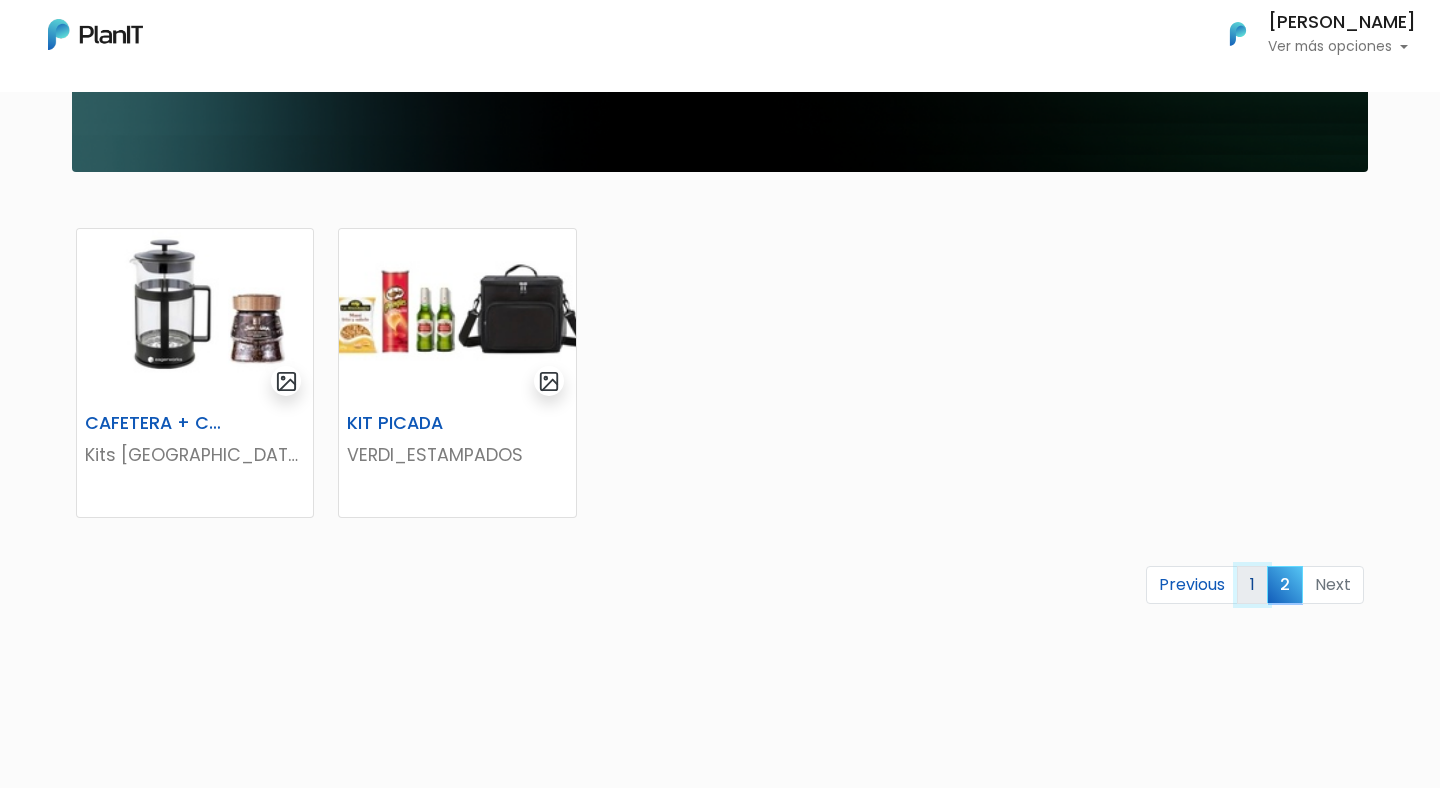click on "1" at bounding box center (1252, 585) 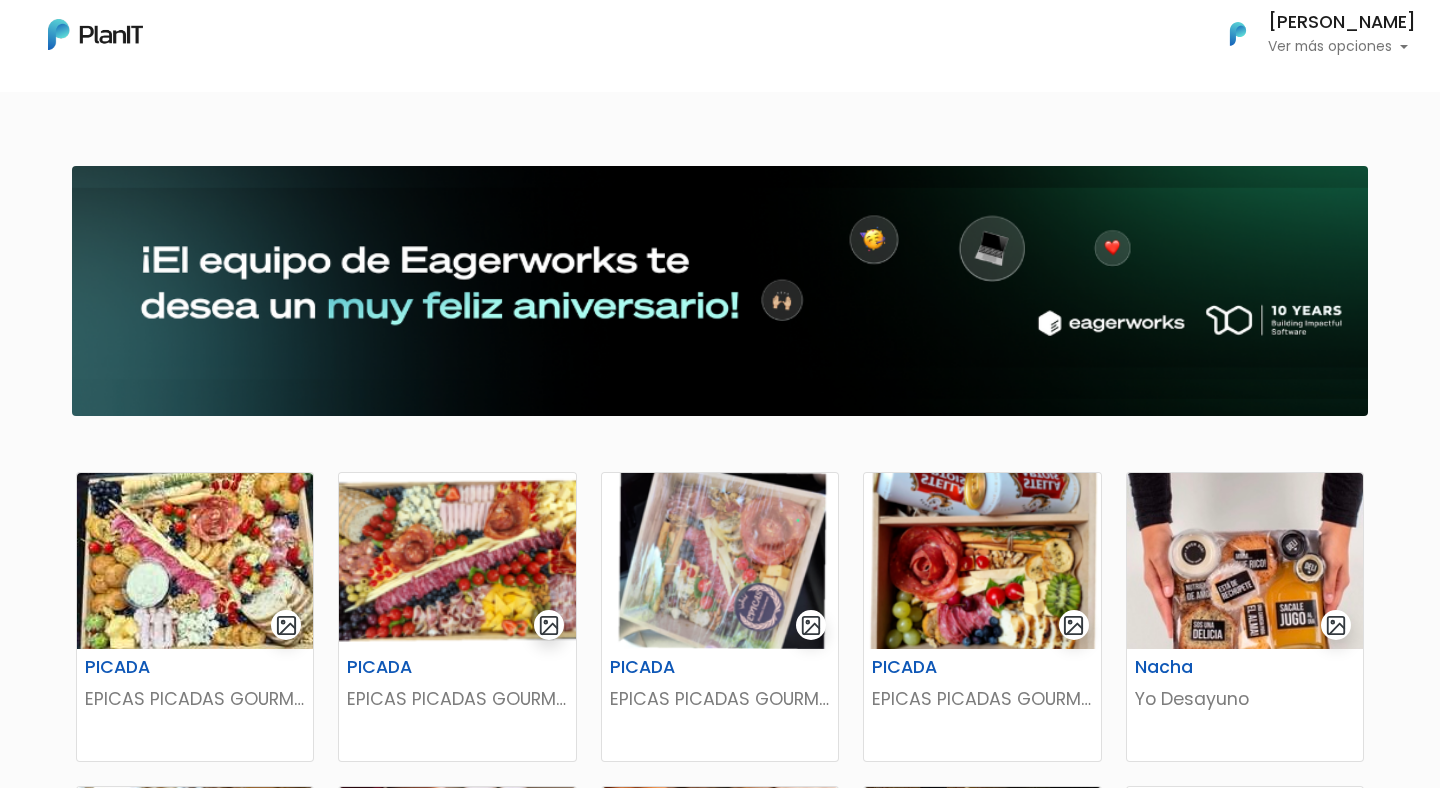 scroll, scrollTop: 0, scrollLeft: 0, axis: both 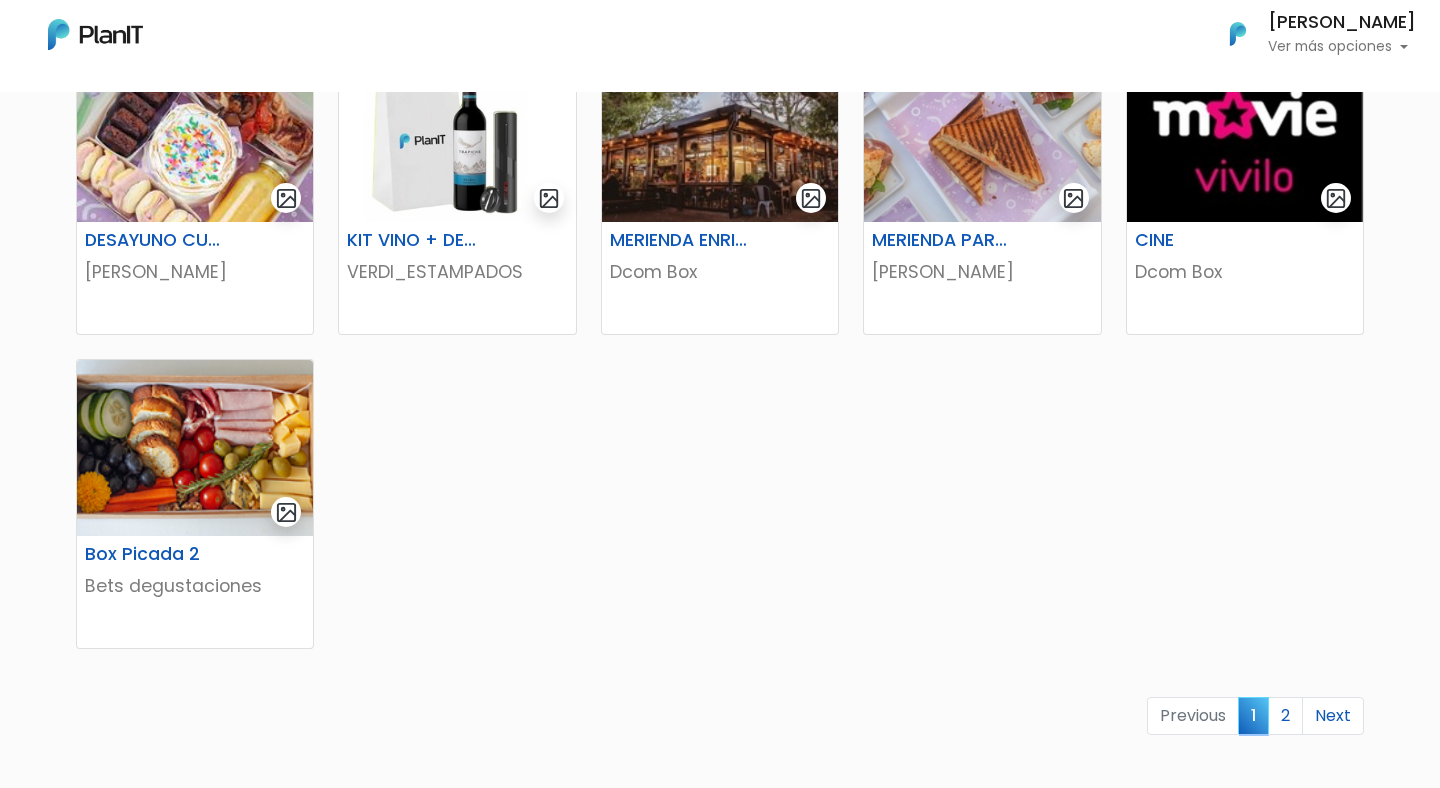 click on "¿Necesitás ayuda?" at bounding box center (1210, 2143) 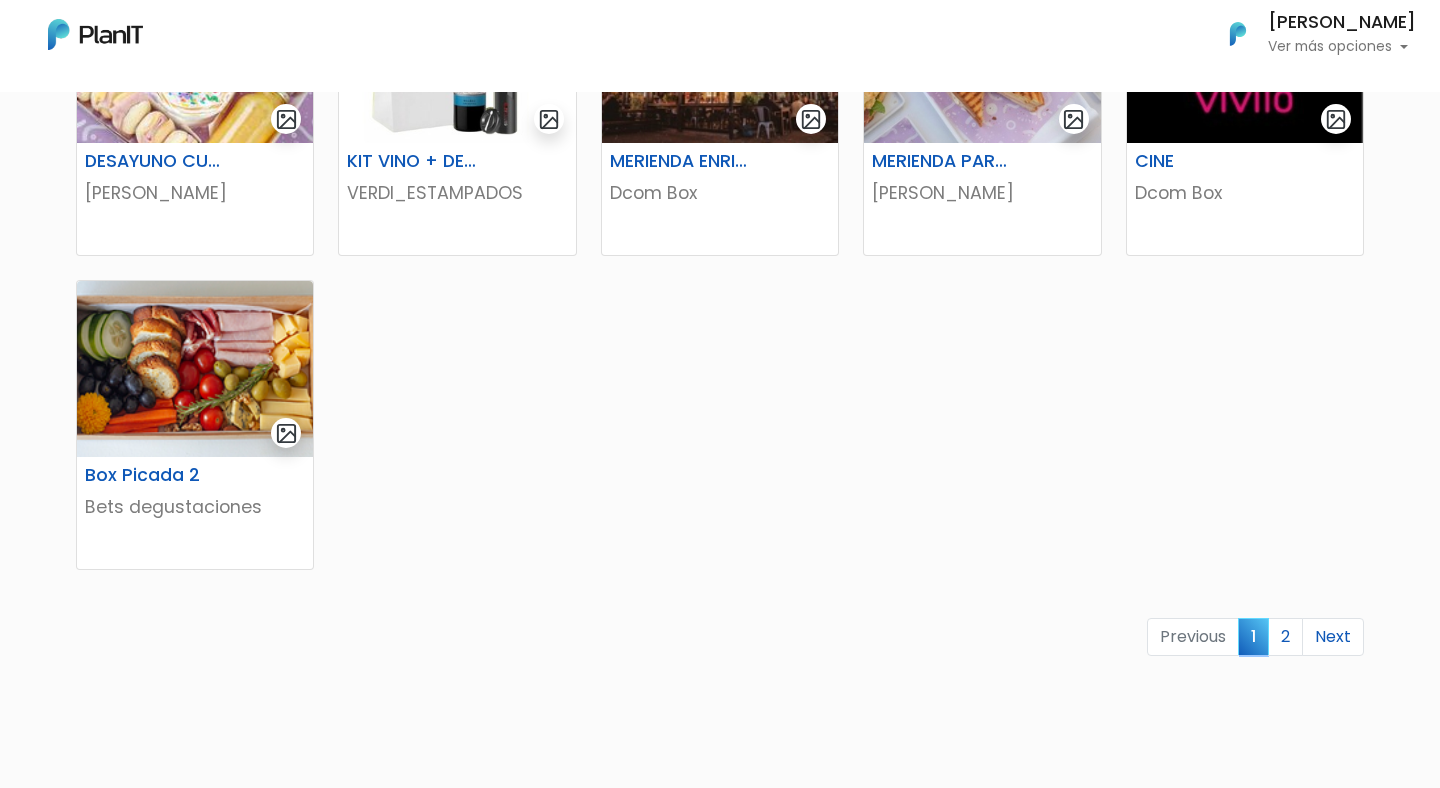 scroll, scrollTop: 1142, scrollLeft: 0, axis: vertical 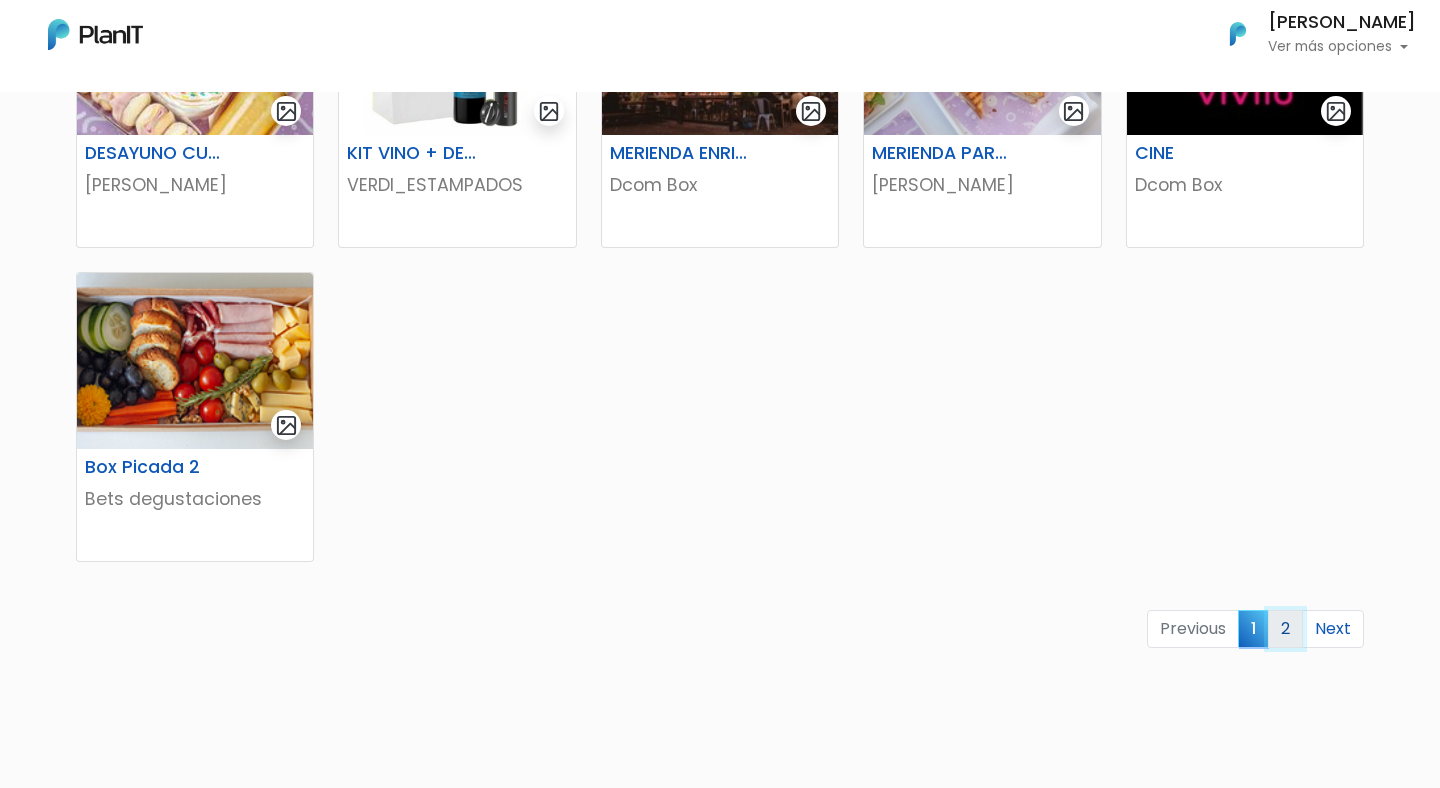 click on "2" at bounding box center (1285, 629) 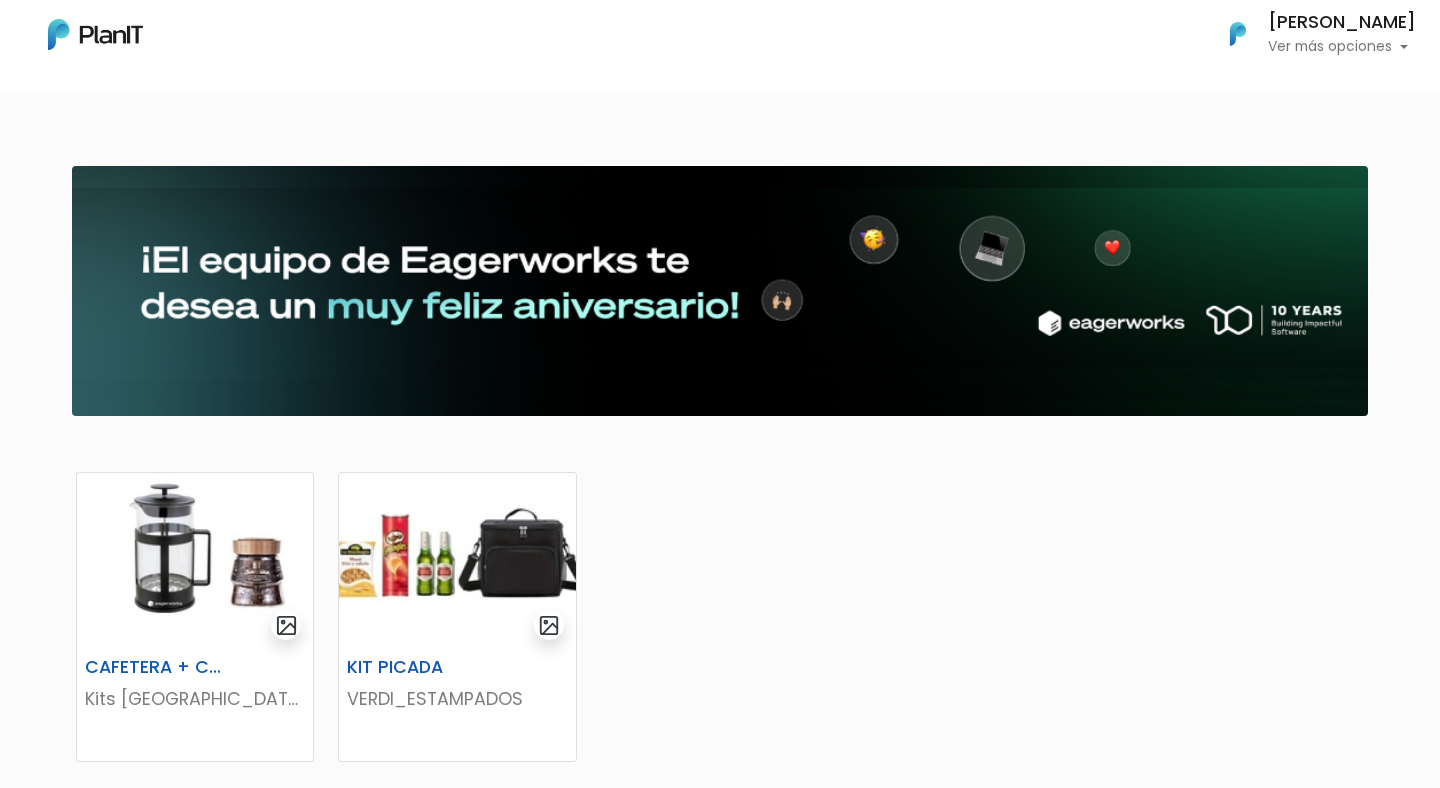 scroll, scrollTop: 69, scrollLeft: 0, axis: vertical 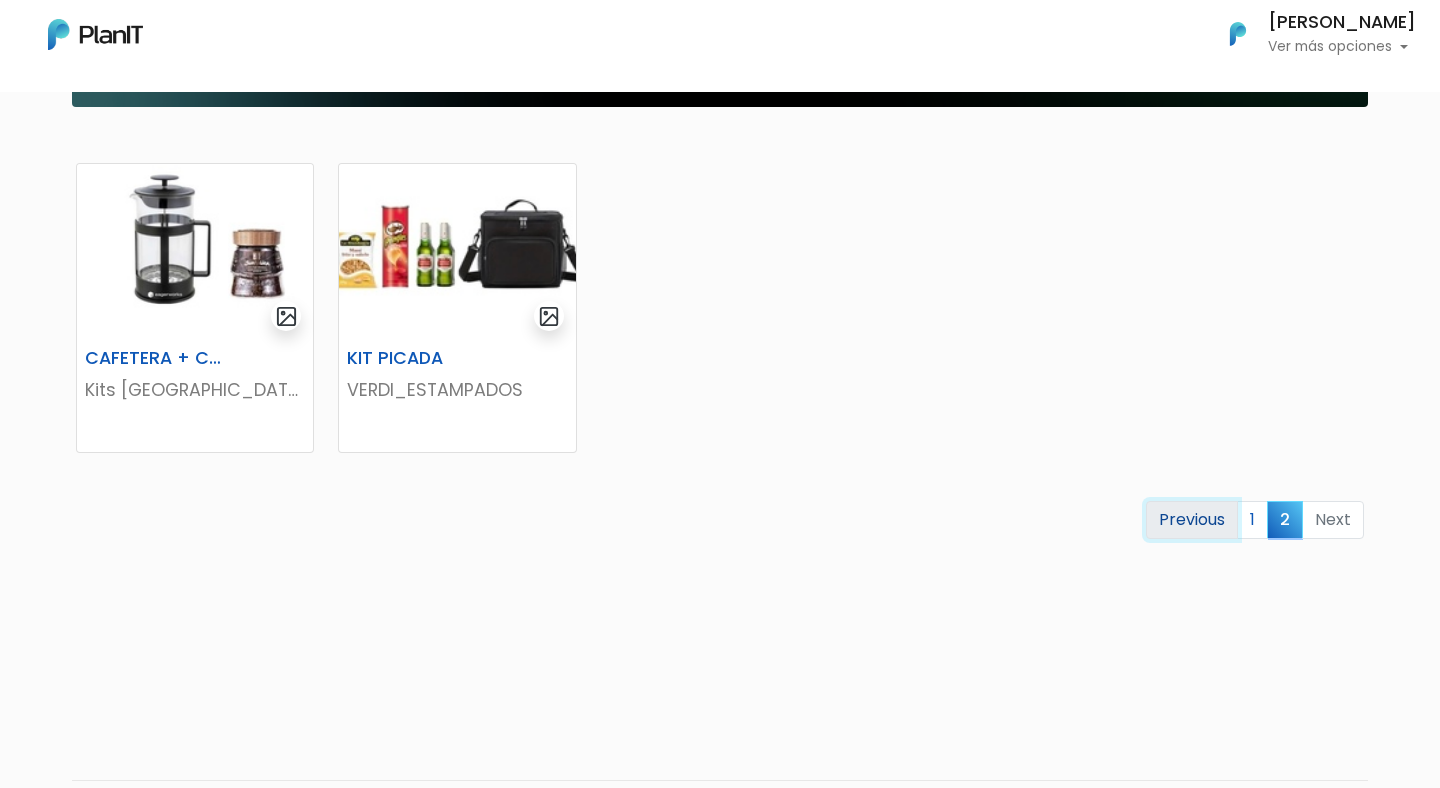 click on "Previous" at bounding box center (1192, 520) 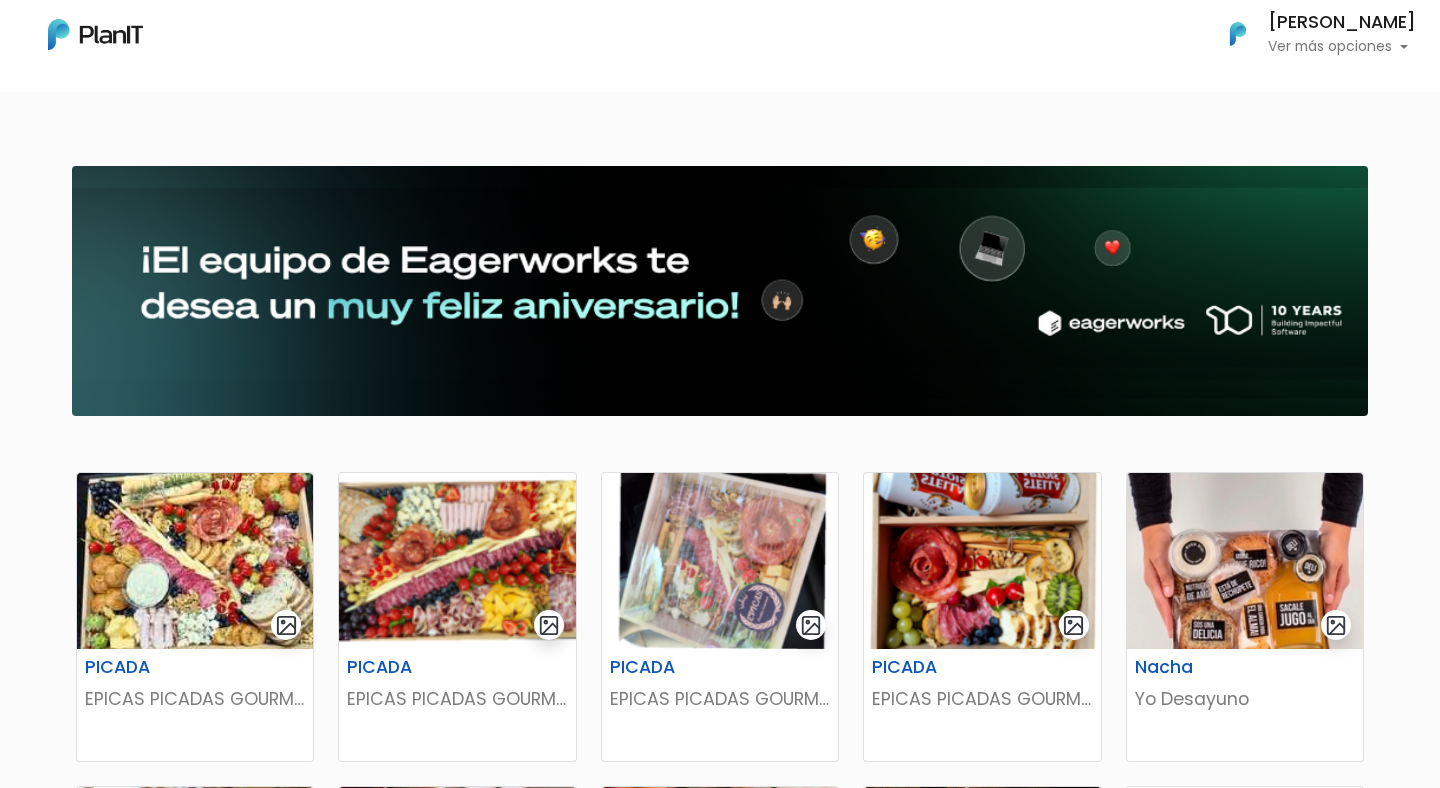 scroll, scrollTop: 0, scrollLeft: 0, axis: both 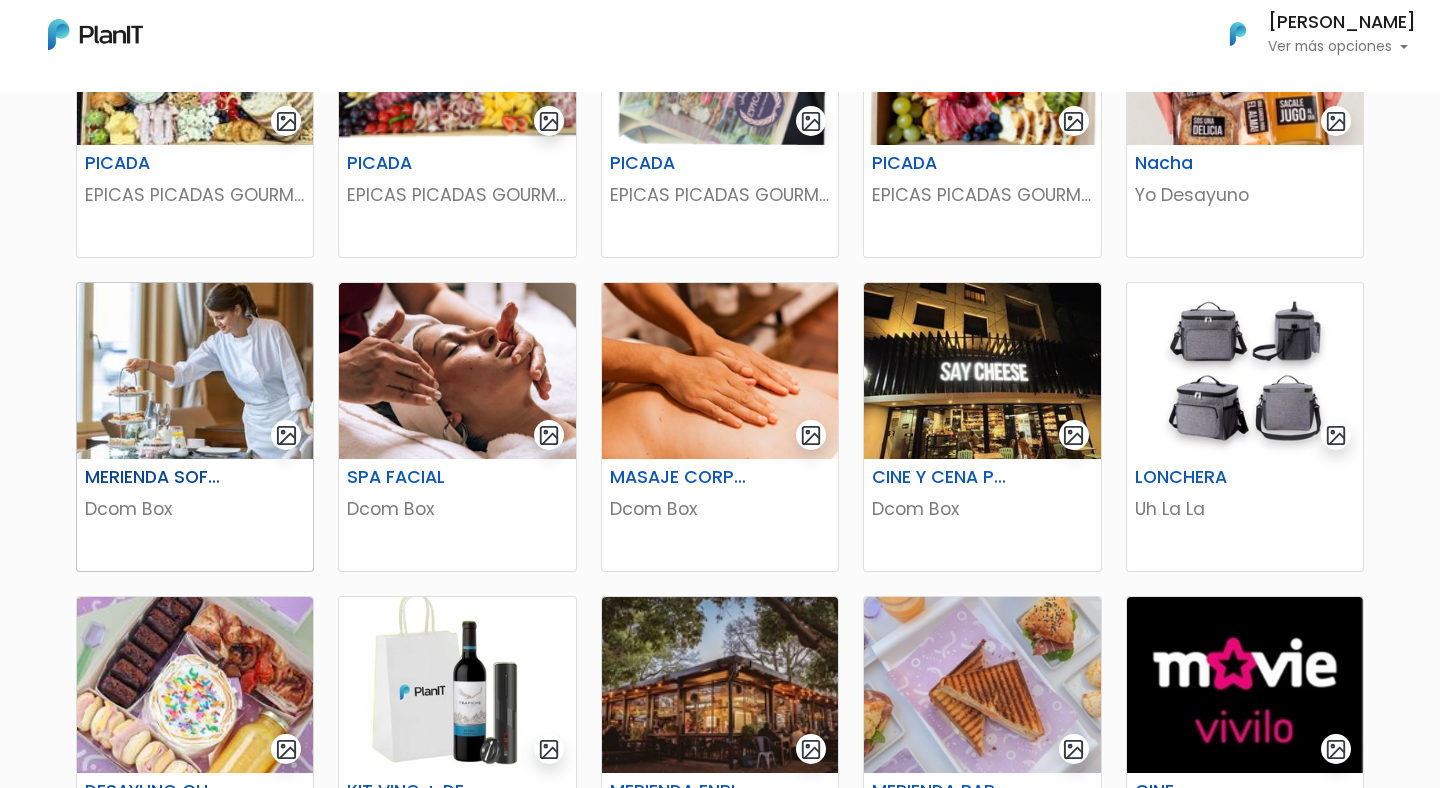 click on "MERIENDA SOFITEL" at bounding box center (195, 481) 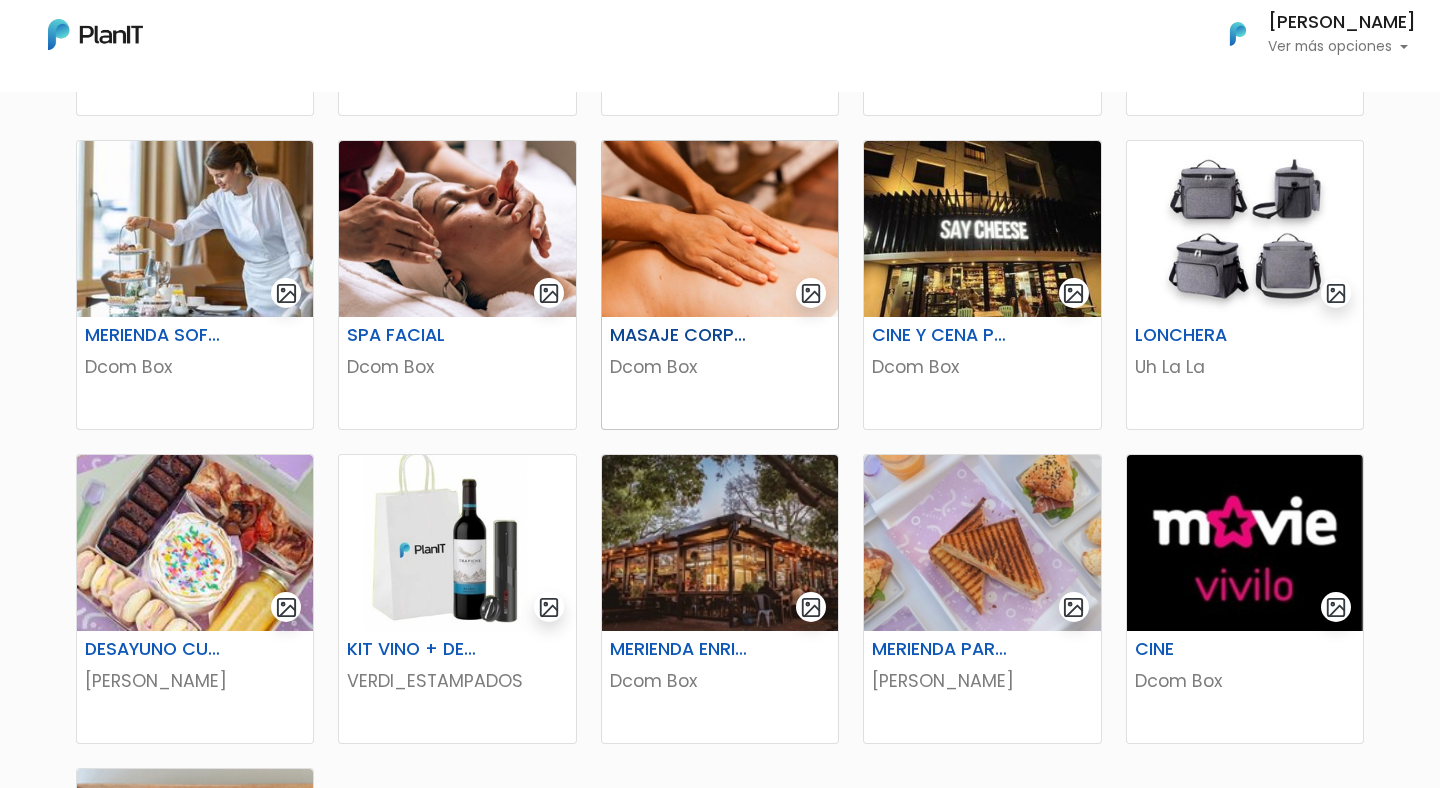 scroll, scrollTop: 678, scrollLeft: 0, axis: vertical 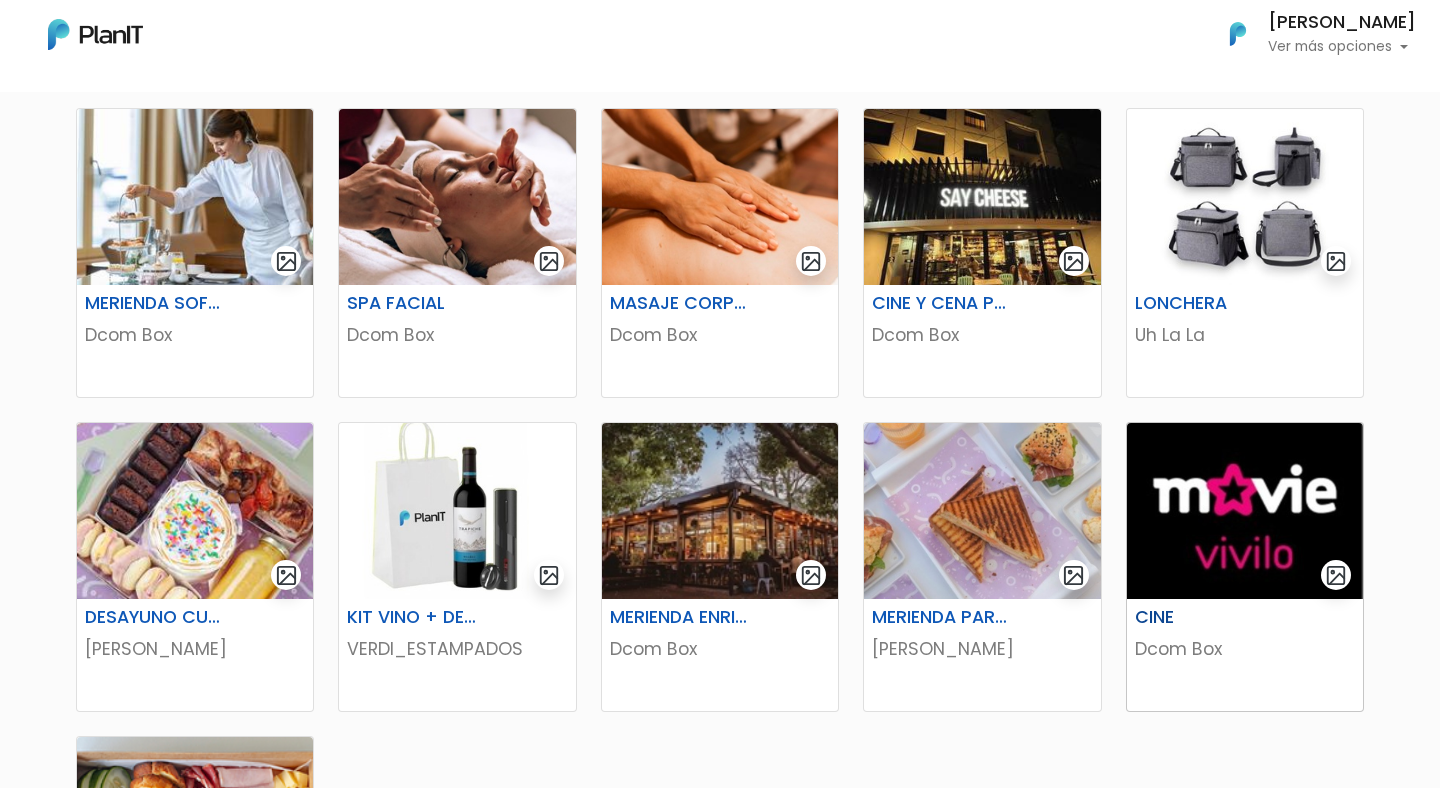 click at bounding box center (1245, 511) 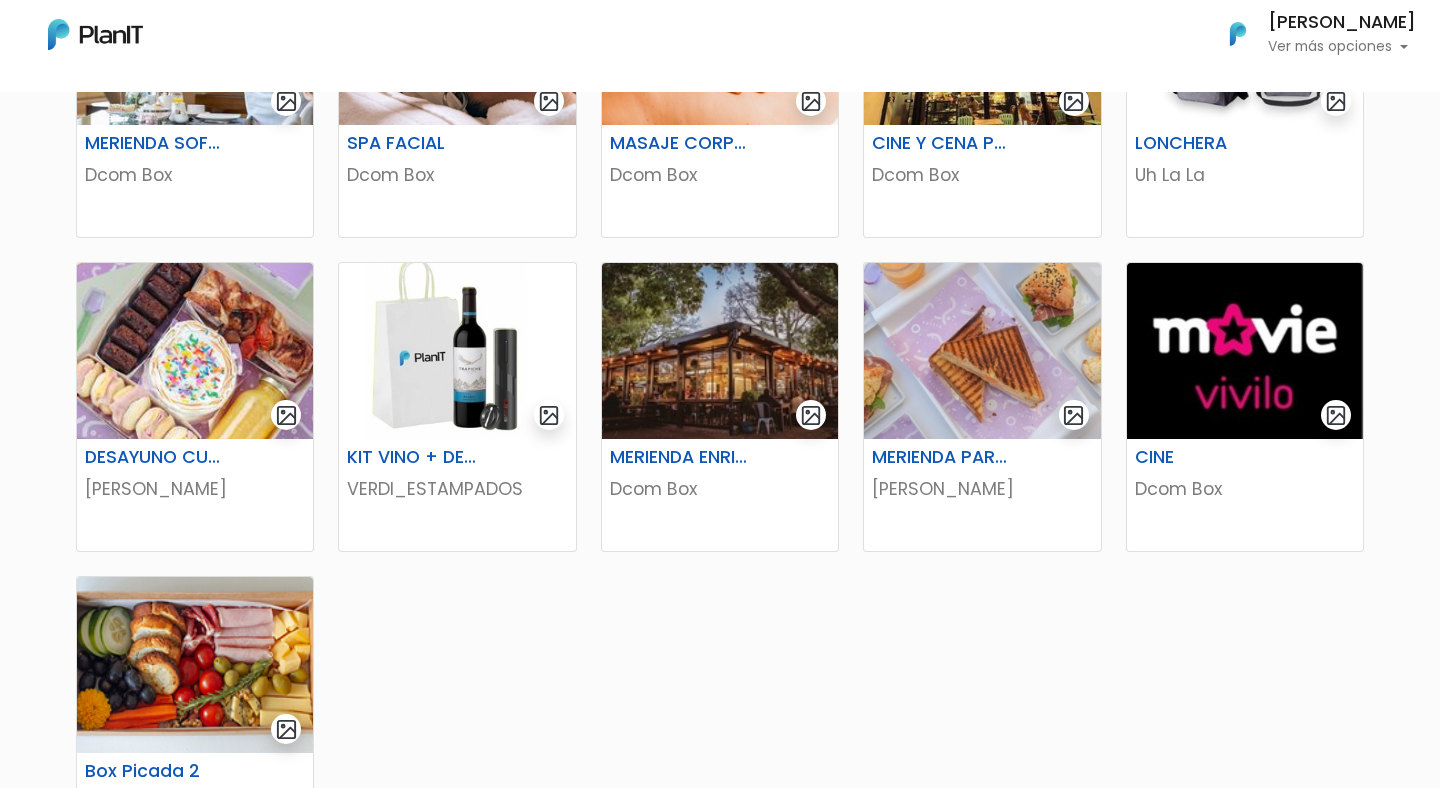 scroll, scrollTop: 840, scrollLeft: 0, axis: vertical 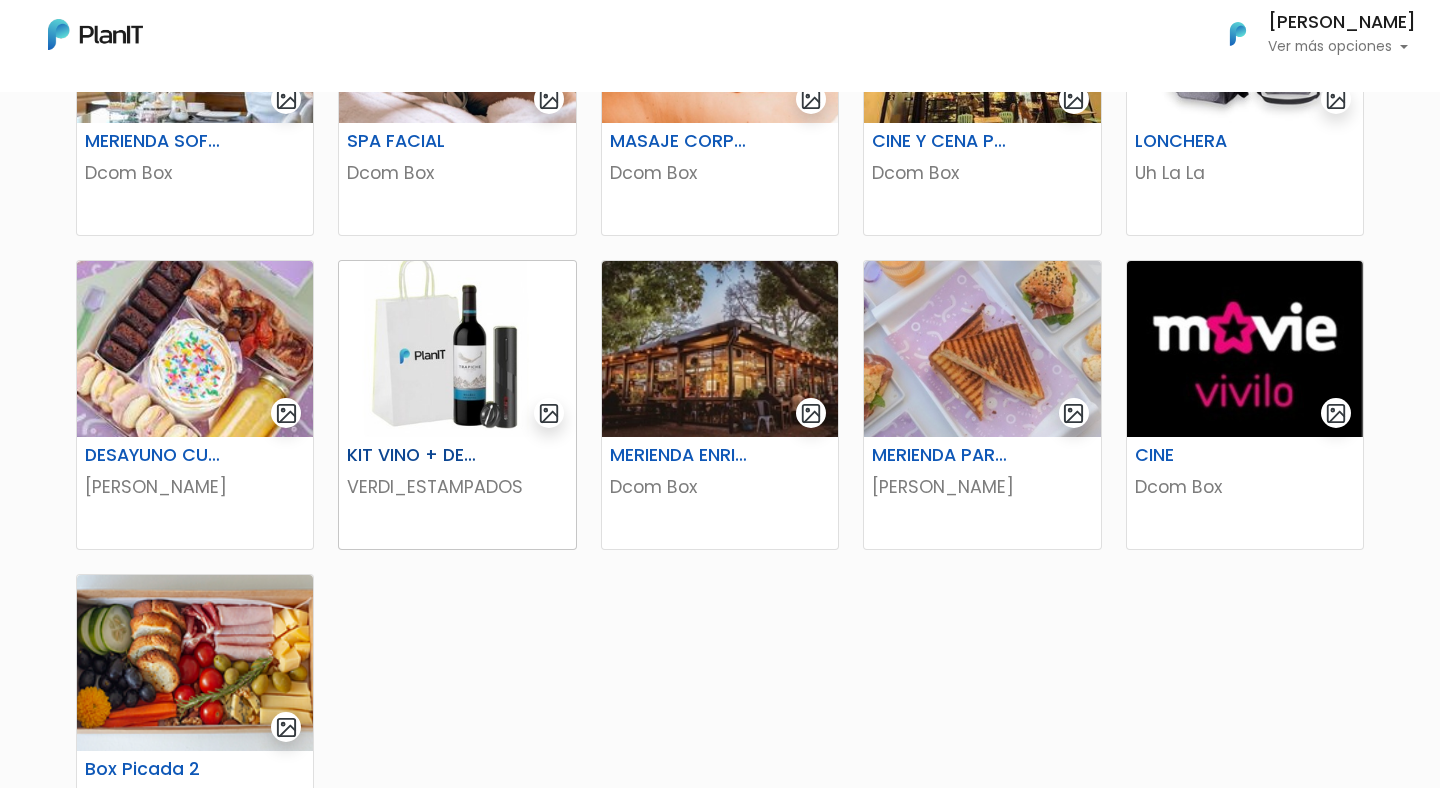 click on "KIT VINO + DESCORCHADOR" at bounding box center [457, 459] 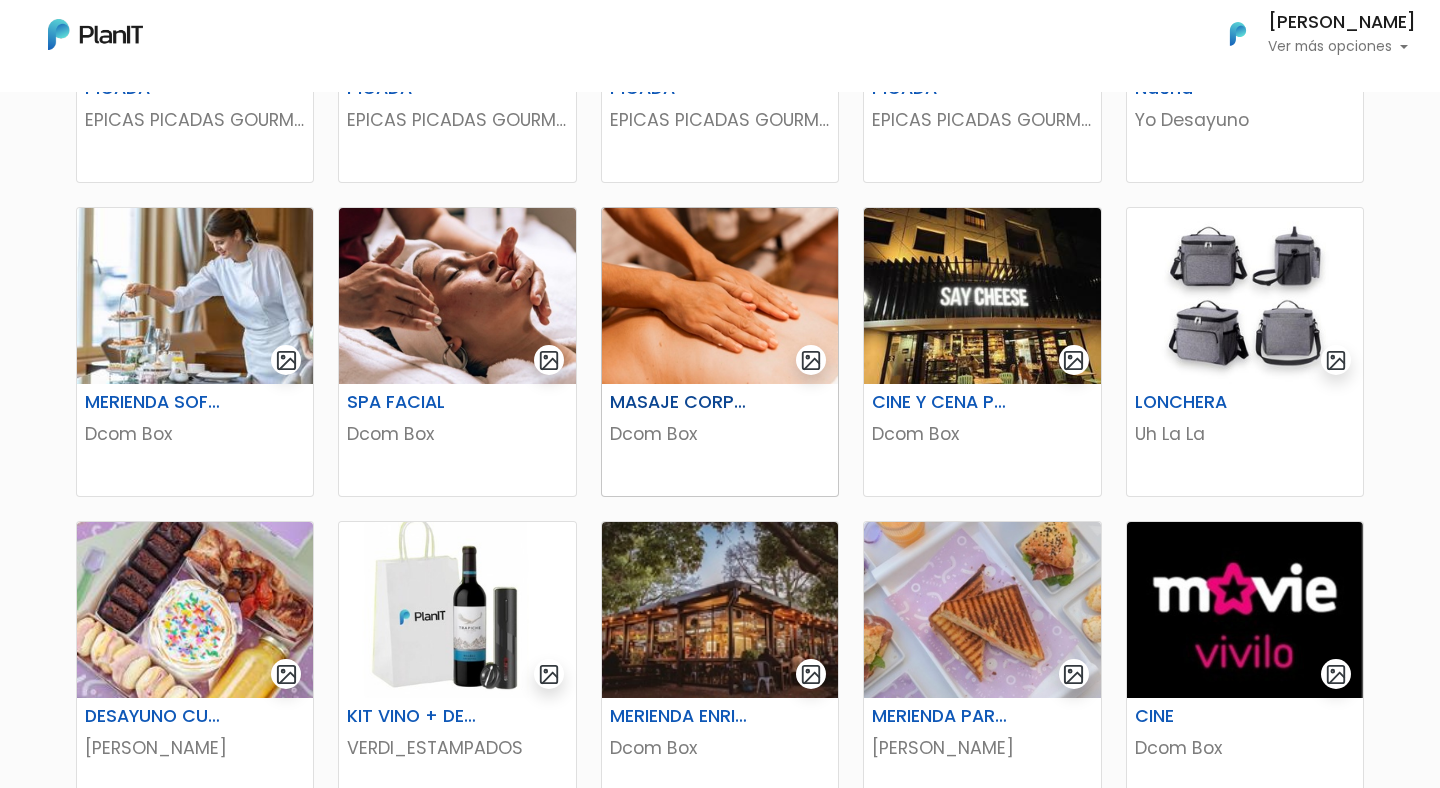 scroll, scrollTop: 599, scrollLeft: 0, axis: vertical 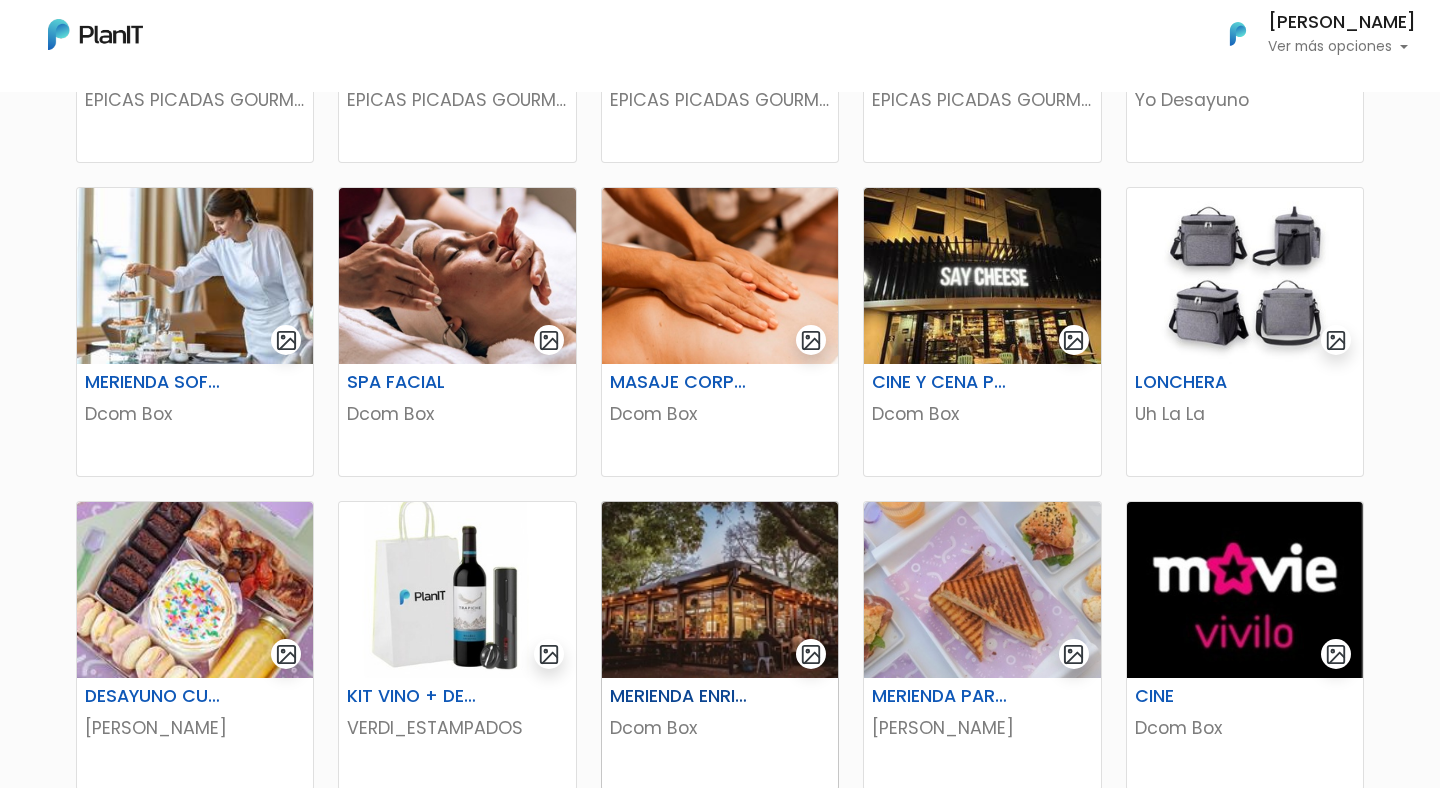 click at bounding box center [720, 590] 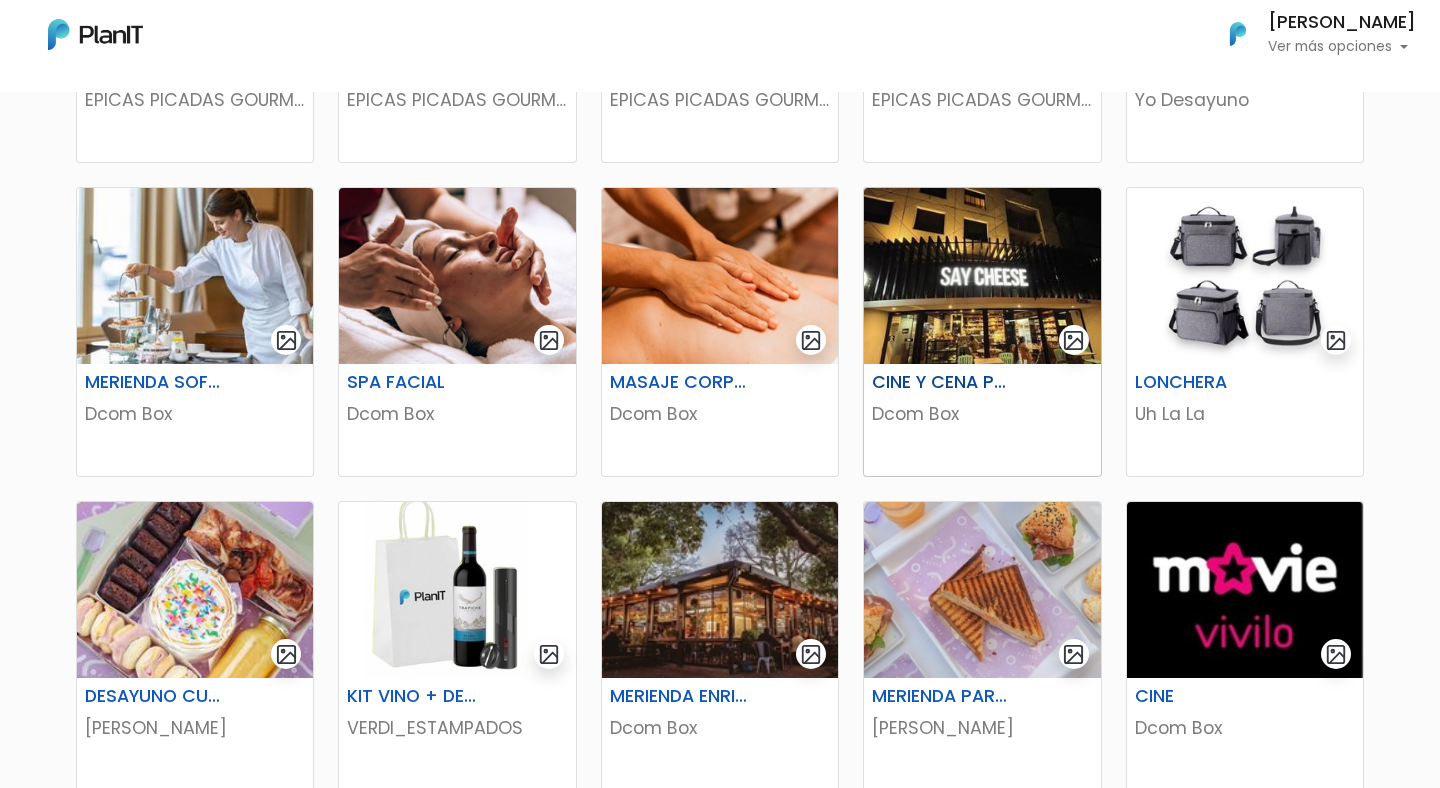 click on "CINE Y CENA PARA 2" at bounding box center (941, 382) 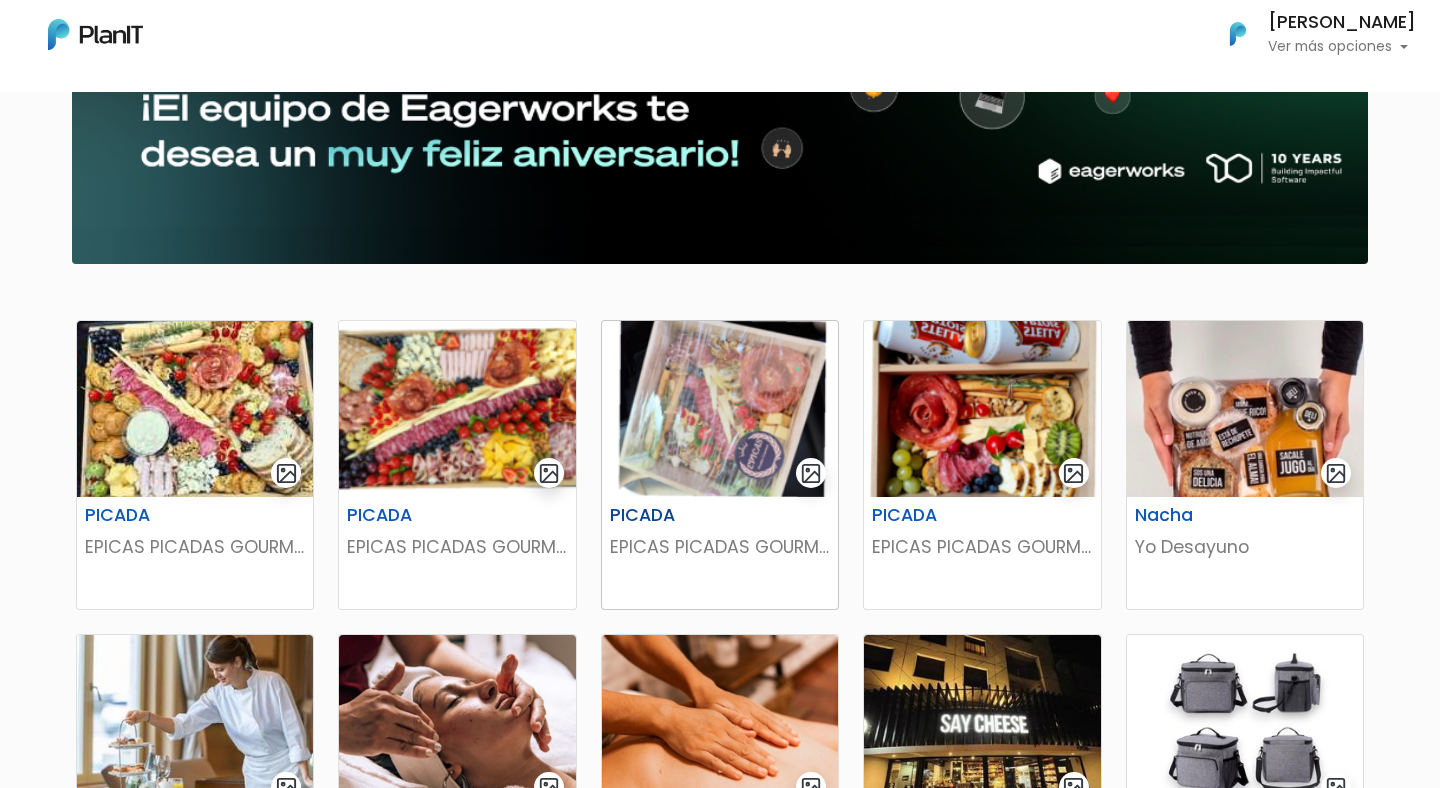 scroll, scrollTop: 159, scrollLeft: 0, axis: vertical 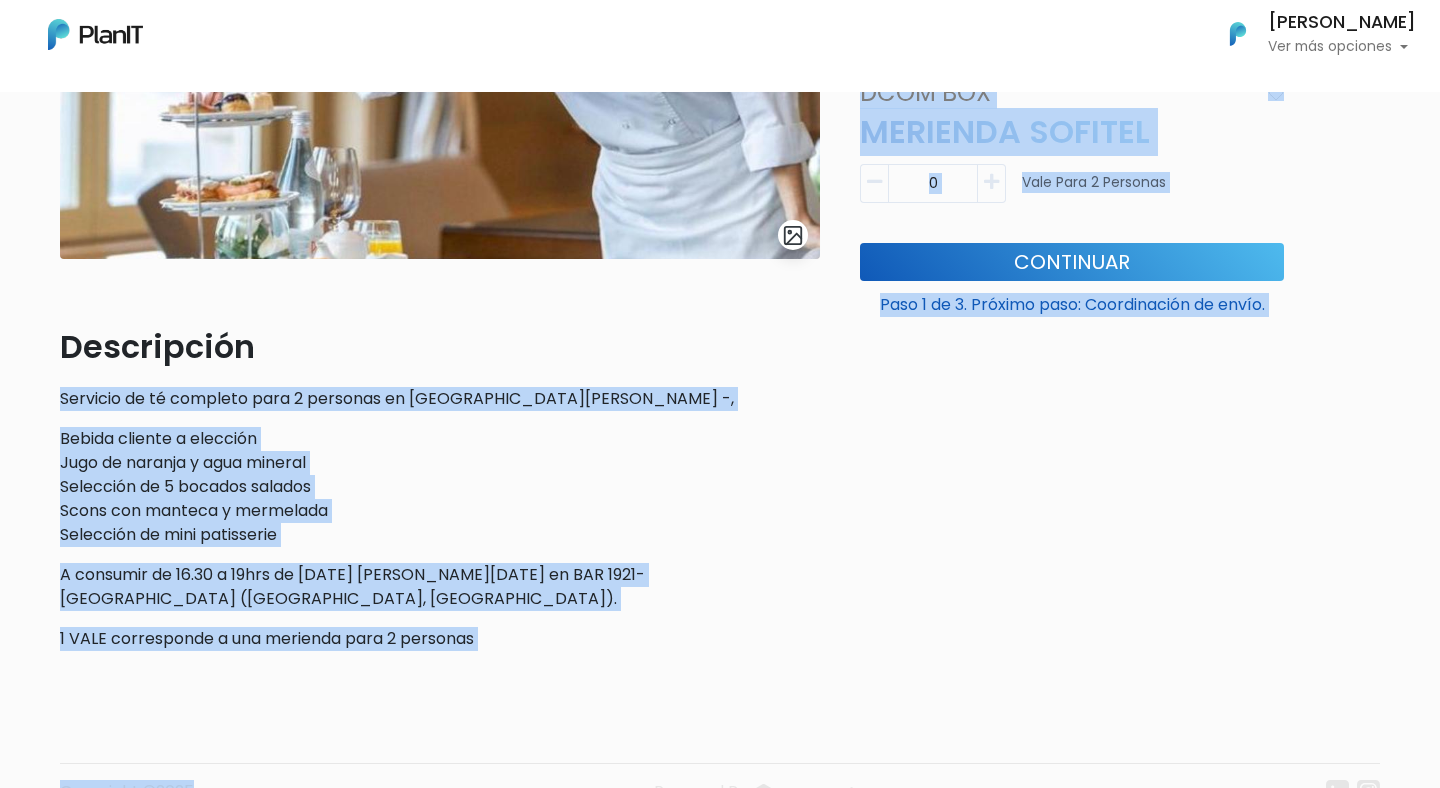 drag, startPoint x: 64, startPoint y: 395, endPoint x: 586, endPoint y: 742, distance: 626.81177 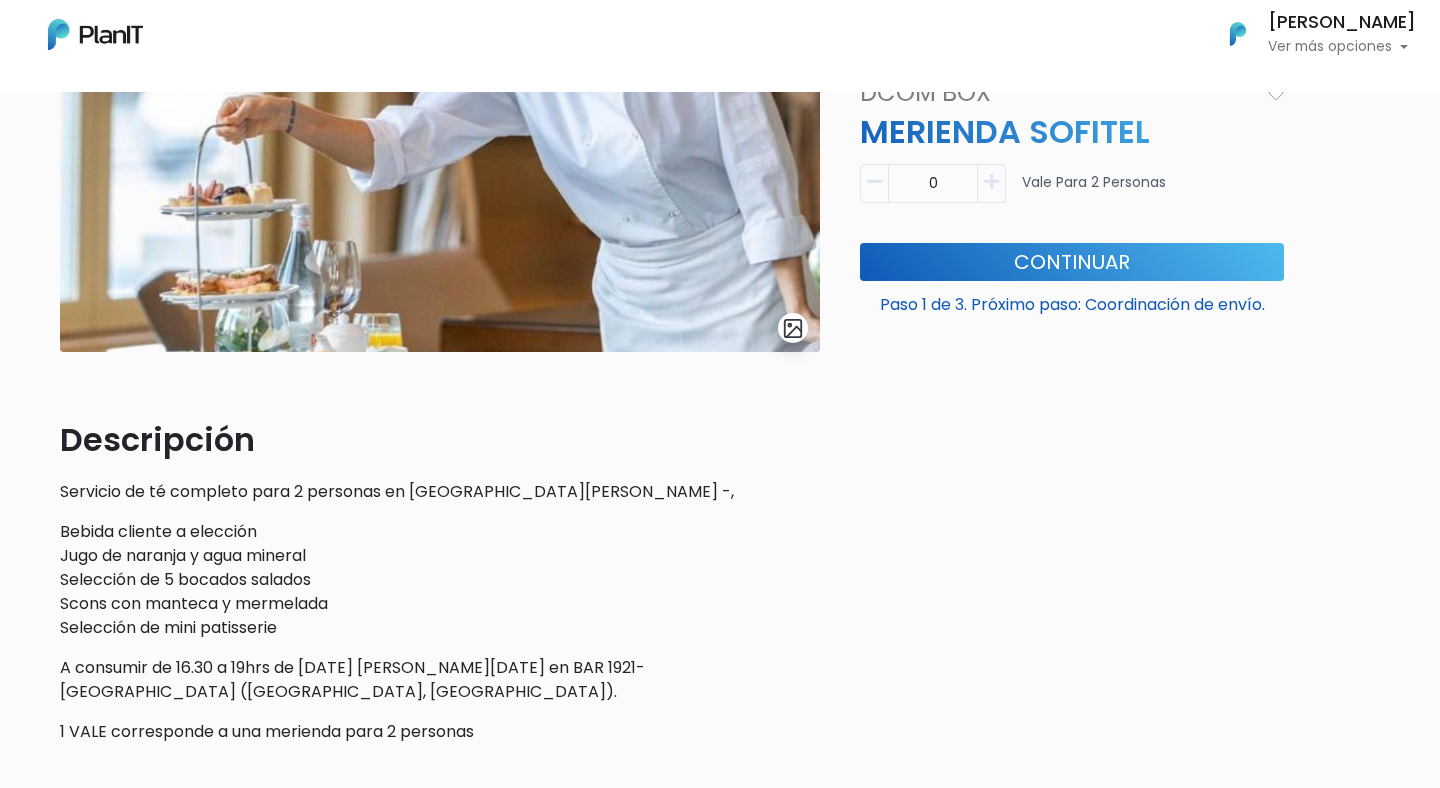 scroll, scrollTop: 0, scrollLeft: 0, axis: both 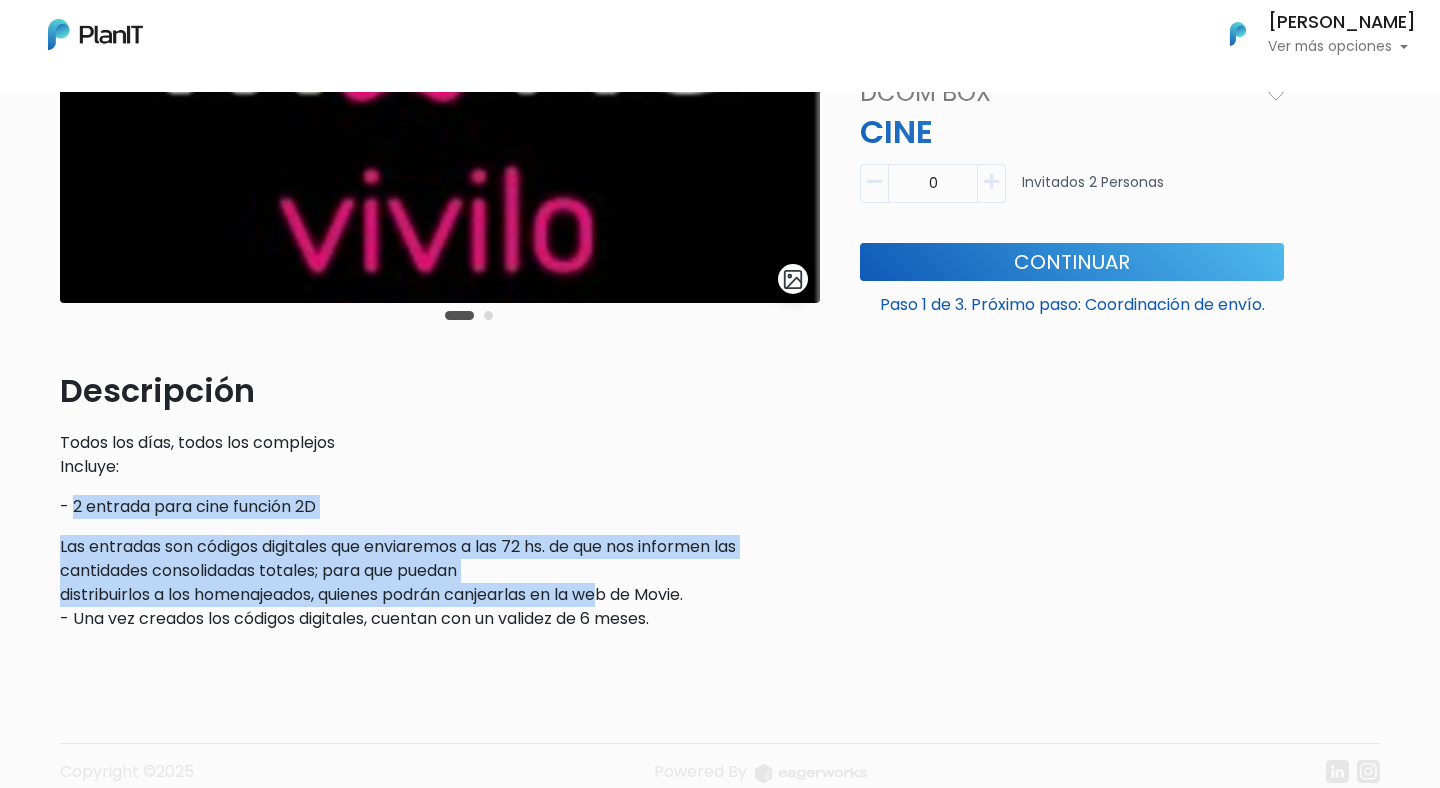drag, startPoint x: 71, startPoint y: 502, endPoint x: 622, endPoint y: 606, distance: 560.729 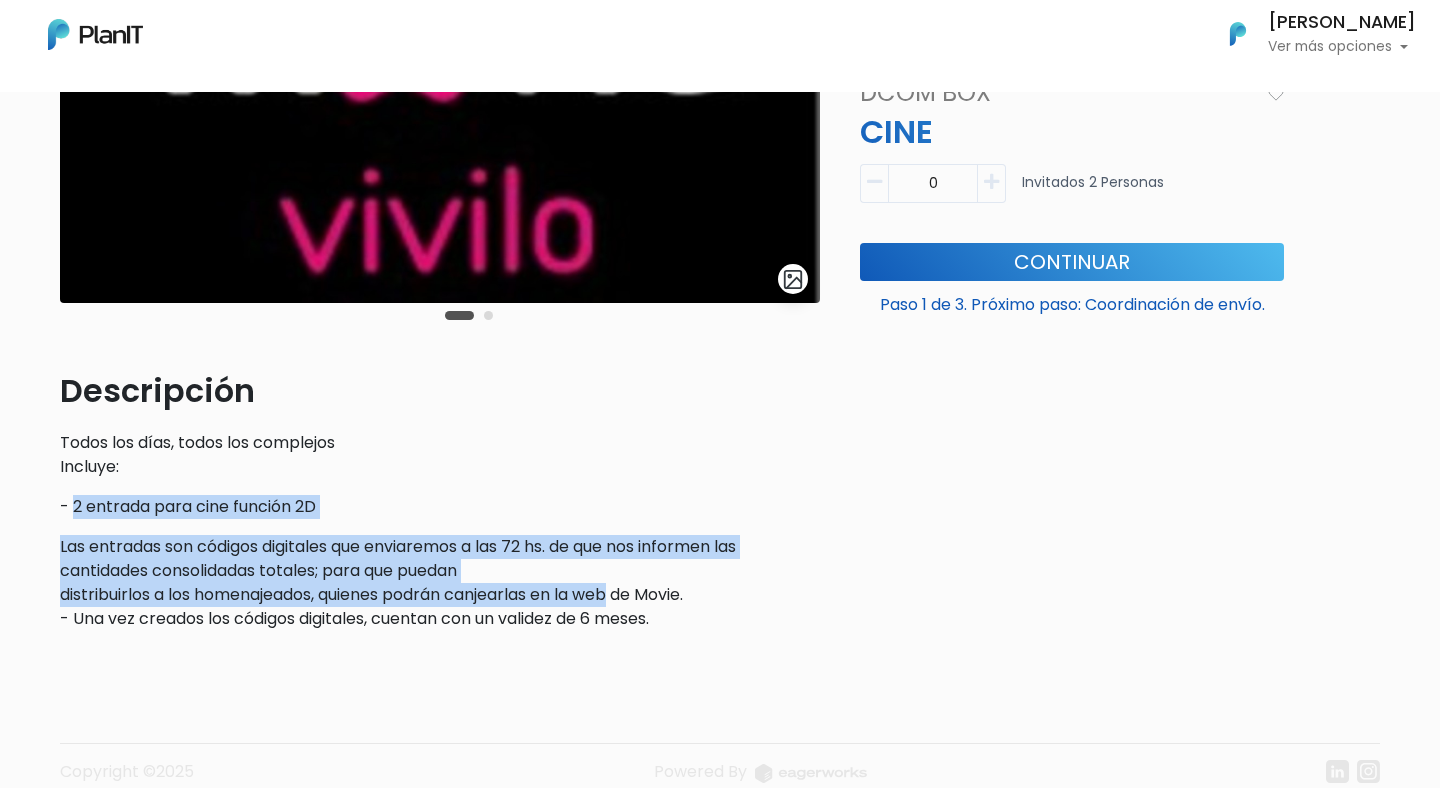 click on "Las entradas son códigos digitales que enviaremos a las 72 hs. de que nos informen las cantidades consolidadas totales; para que puedan
distribuirlos a los homenajeados, quienes podrán canjearlas en la web de Movie.
- Una vez creados los códigos digitales, cuentan con un validez de 6 meses." at bounding box center (440, 583) 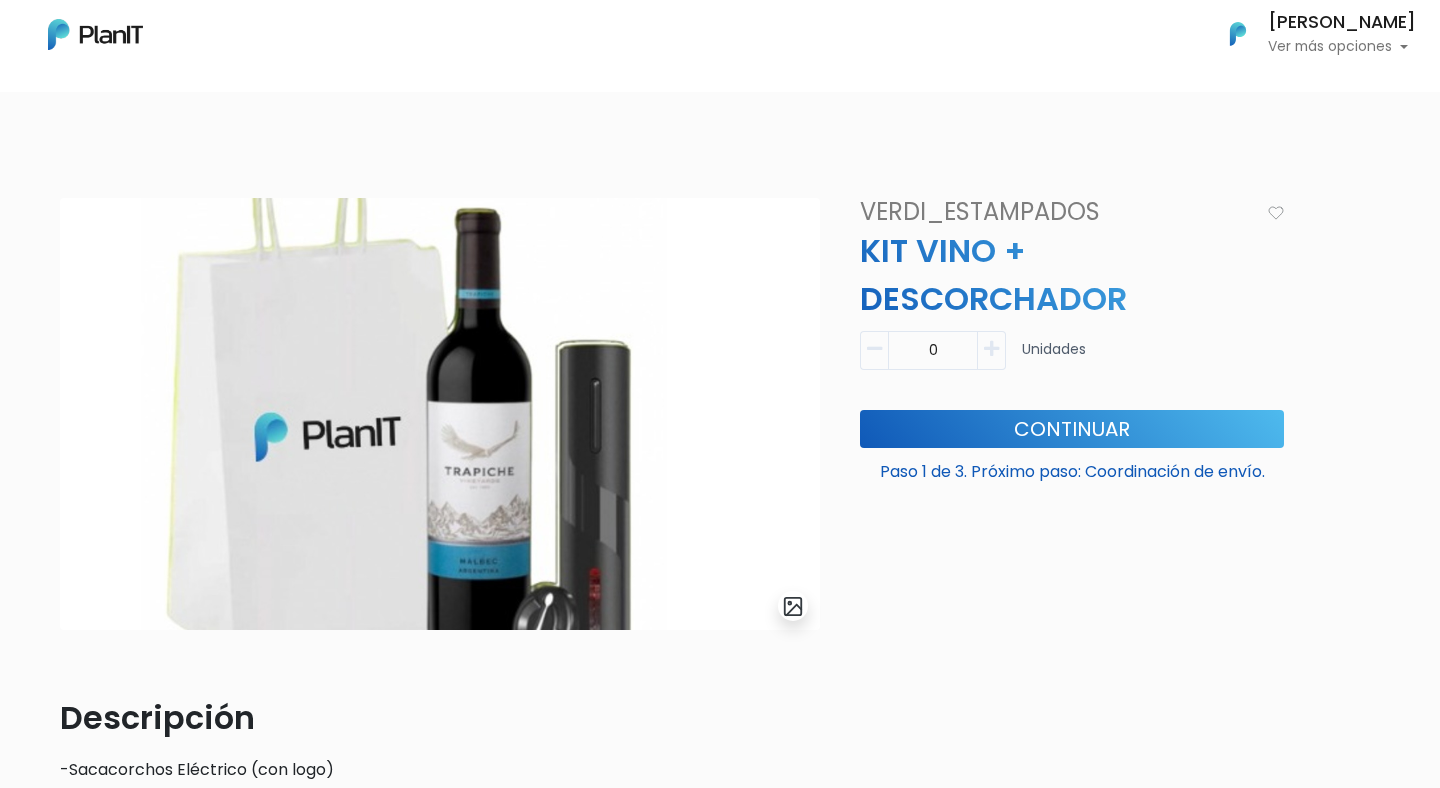 scroll, scrollTop: 0, scrollLeft: 0, axis: both 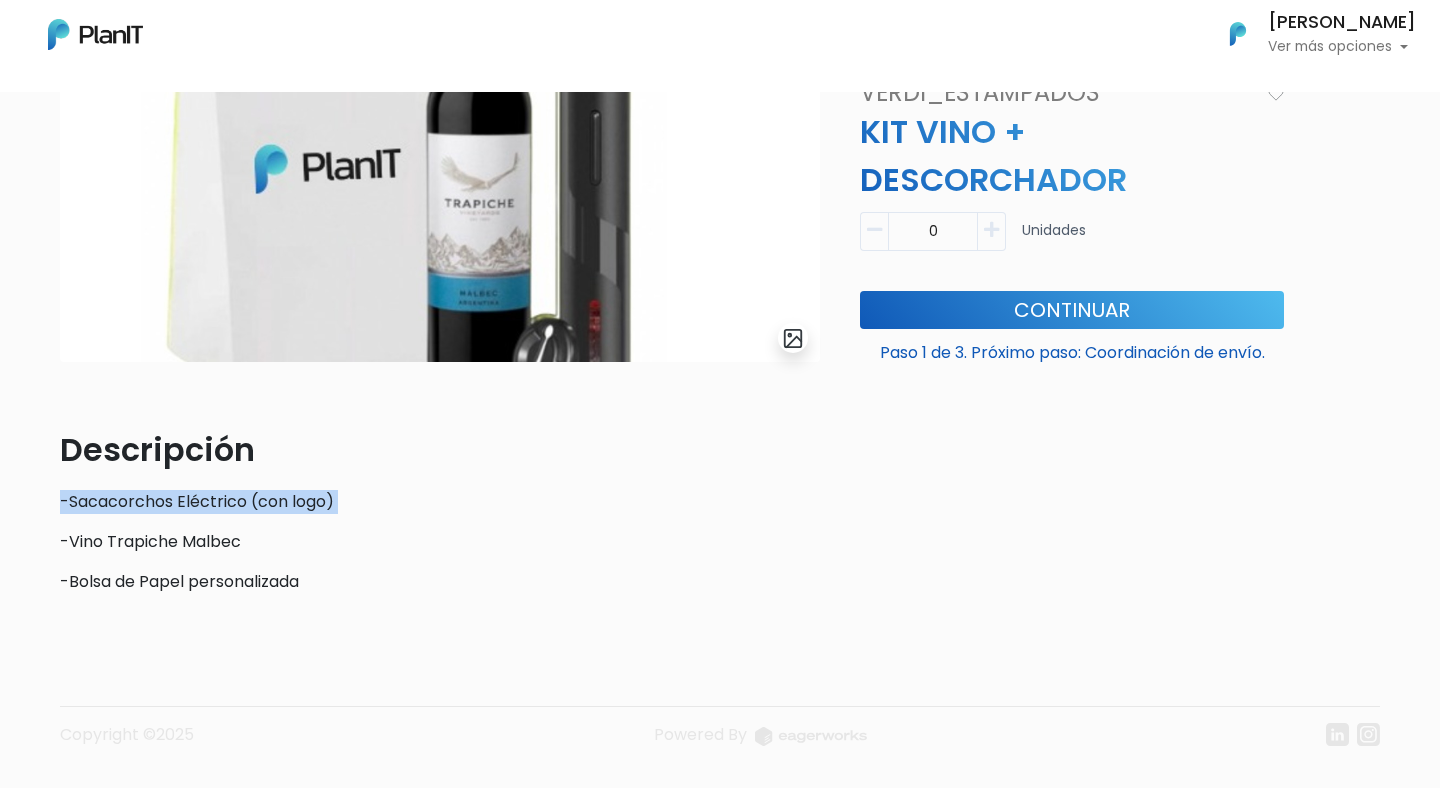 drag, startPoint x: 57, startPoint y: 510, endPoint x: 410, endPoint y: 517, distance: 353.0694 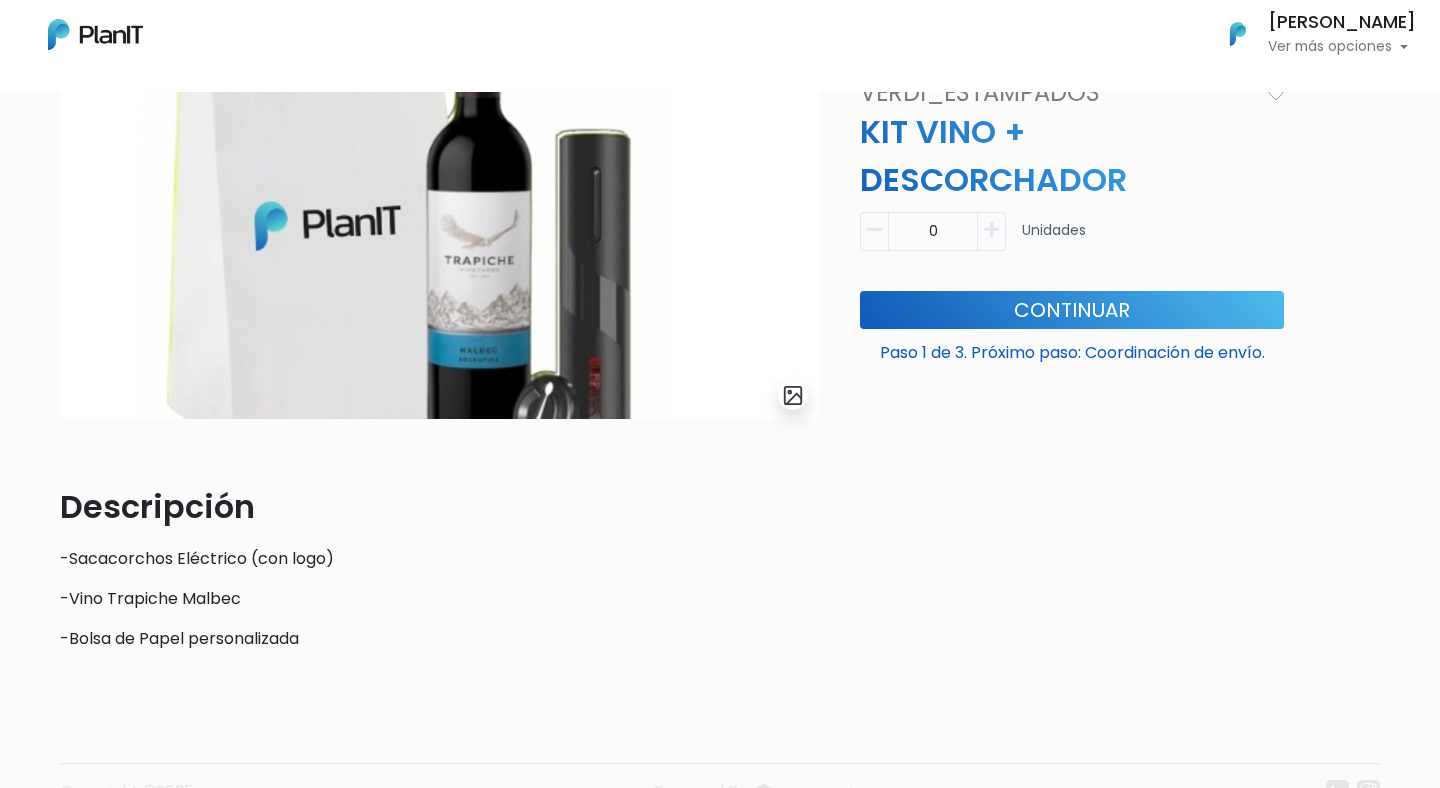 scroll, scrollTop: 200, scrollLeft: 0, axis: vertical 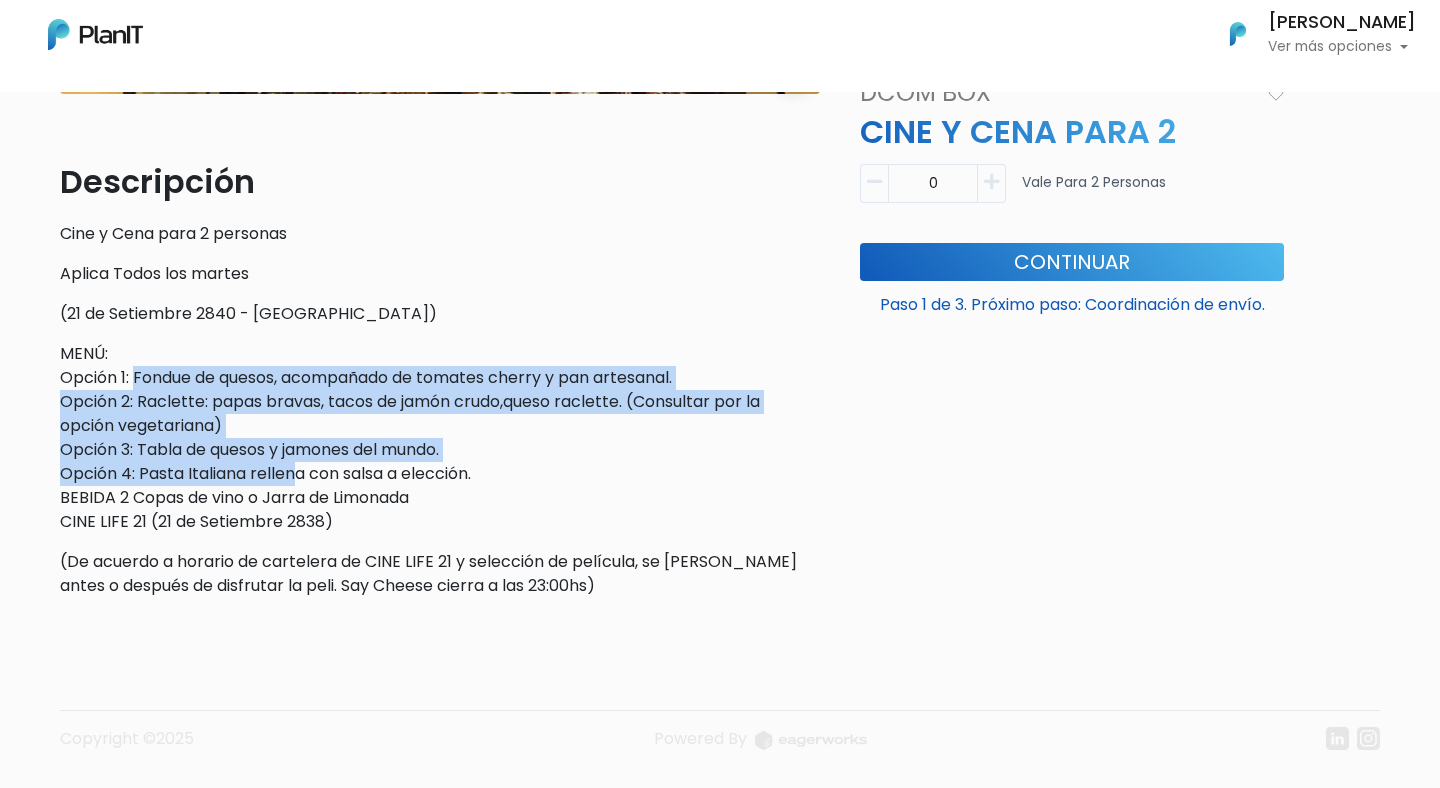 drag, startPoint x: 137, startPoint y: 372, endPoint x: 308, endPoint y: 471, distance: 197.59048 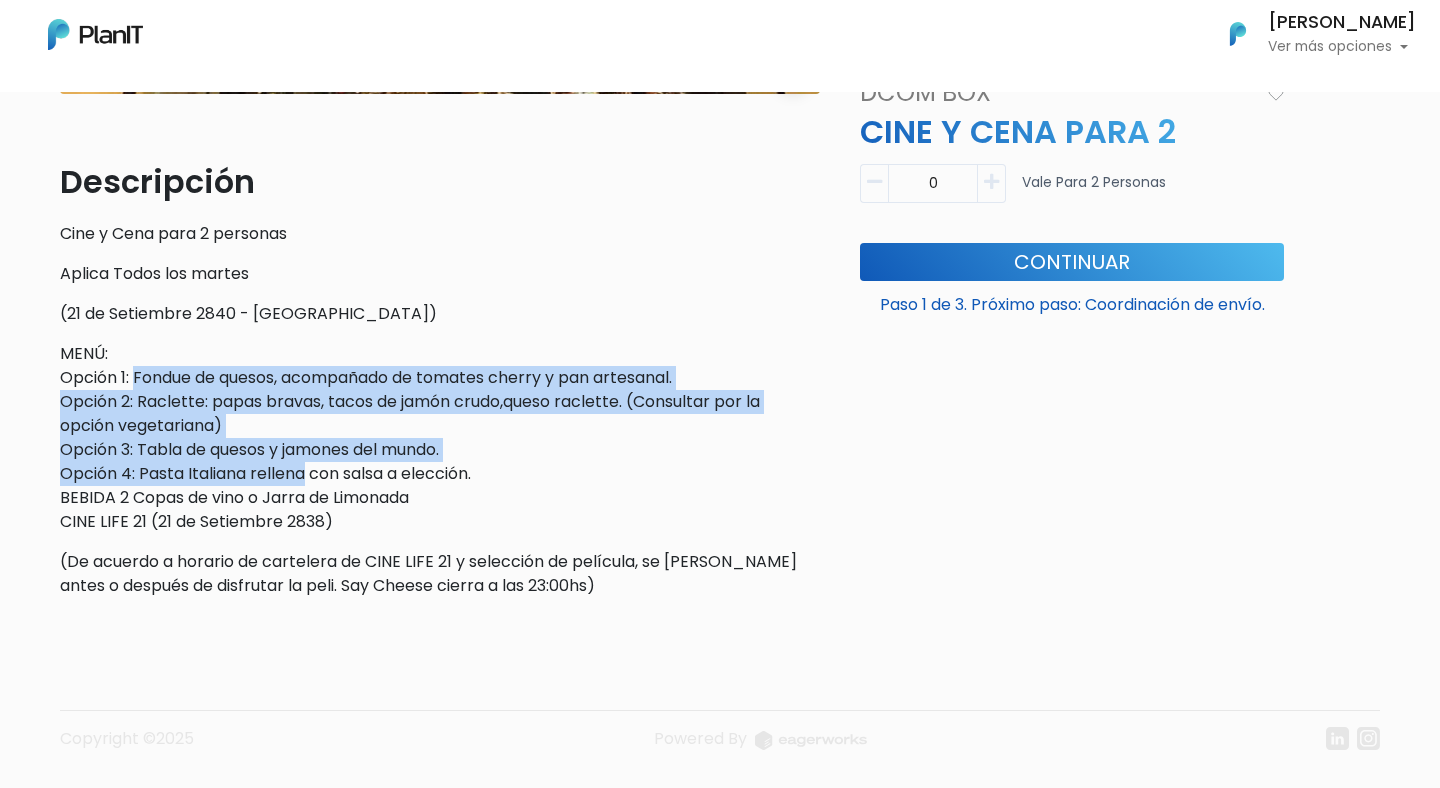 click on "MENÚ:
Opción 1: Fondue de quesos, acompañado de tomates cherry y pan artesanal.
Opción 2: Raclette: papas bravas, tacos de jamón crudo,queso raclette. (Consultar por la
opción vegetariana)
Opción 3: Tabla de quesos y jamones del mundo.
Opción 4: Pasta Italiana rellena con salsa a elección.
BEBIDA 2 Copas de vino o Jarra de Limonada
CINE LIFE 21 (21 de Setiembre 2838)" at bounding box center (440, 438) 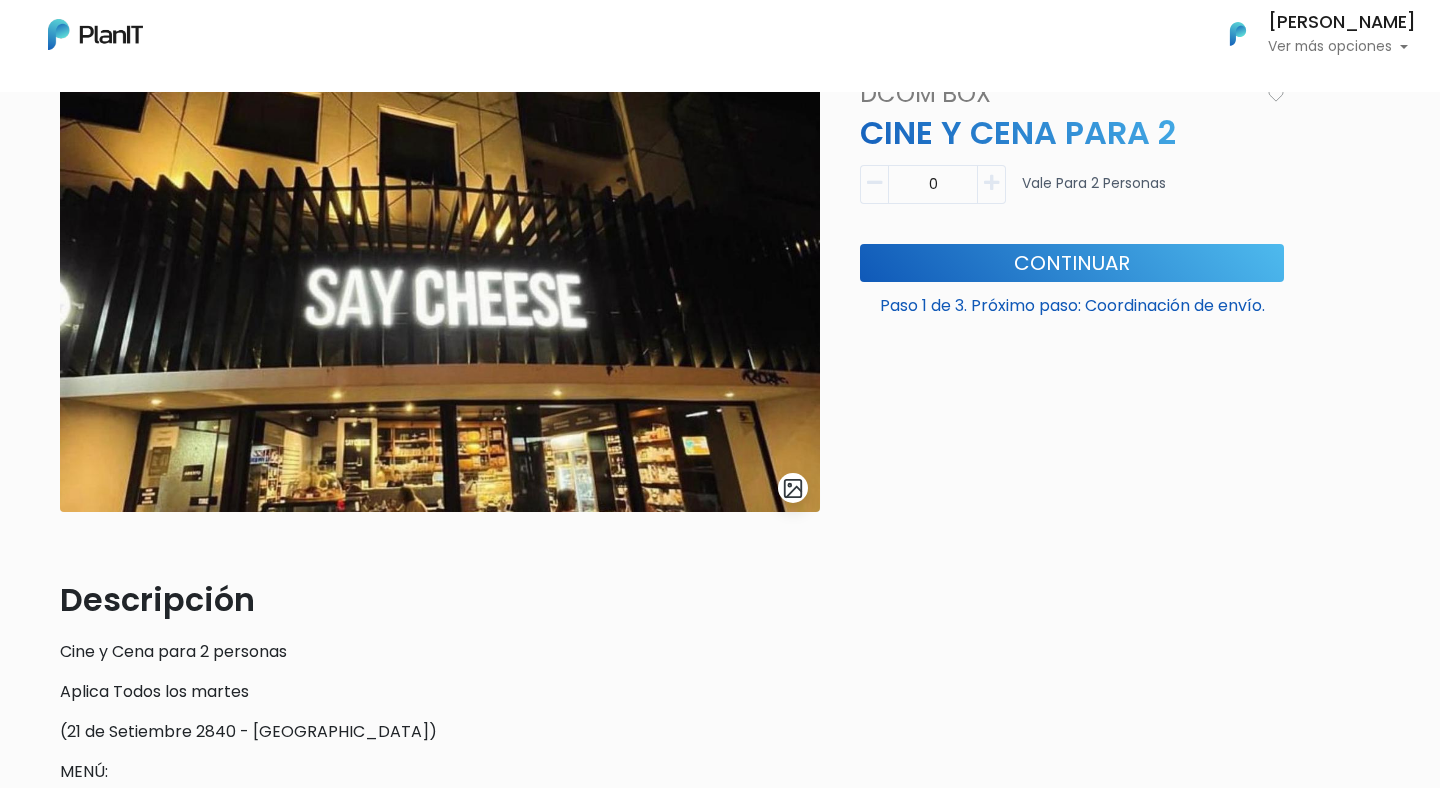 scroll, scrollTop: 121, scrollLeft: 0, axis: vertical 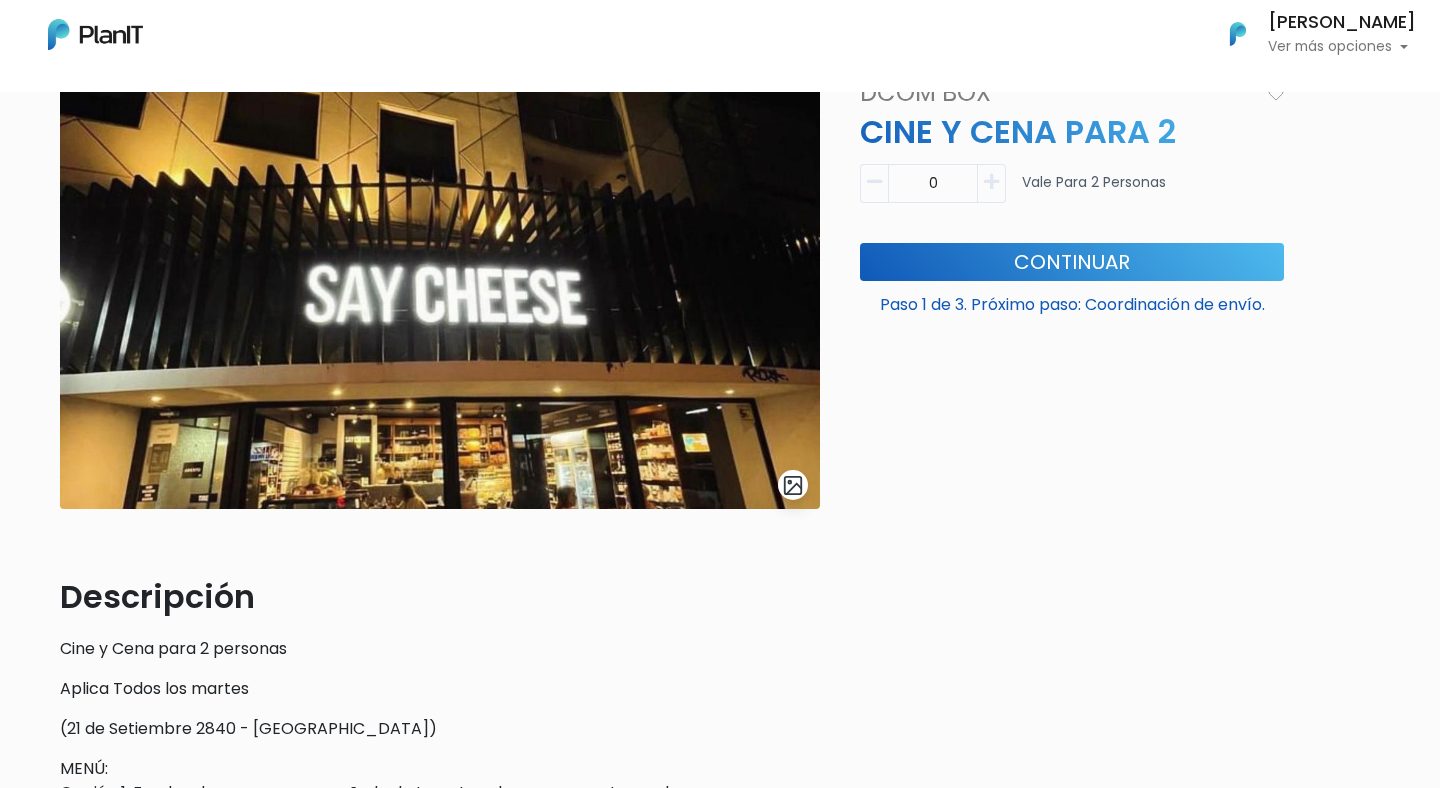 click at bounding box center [991, 182] 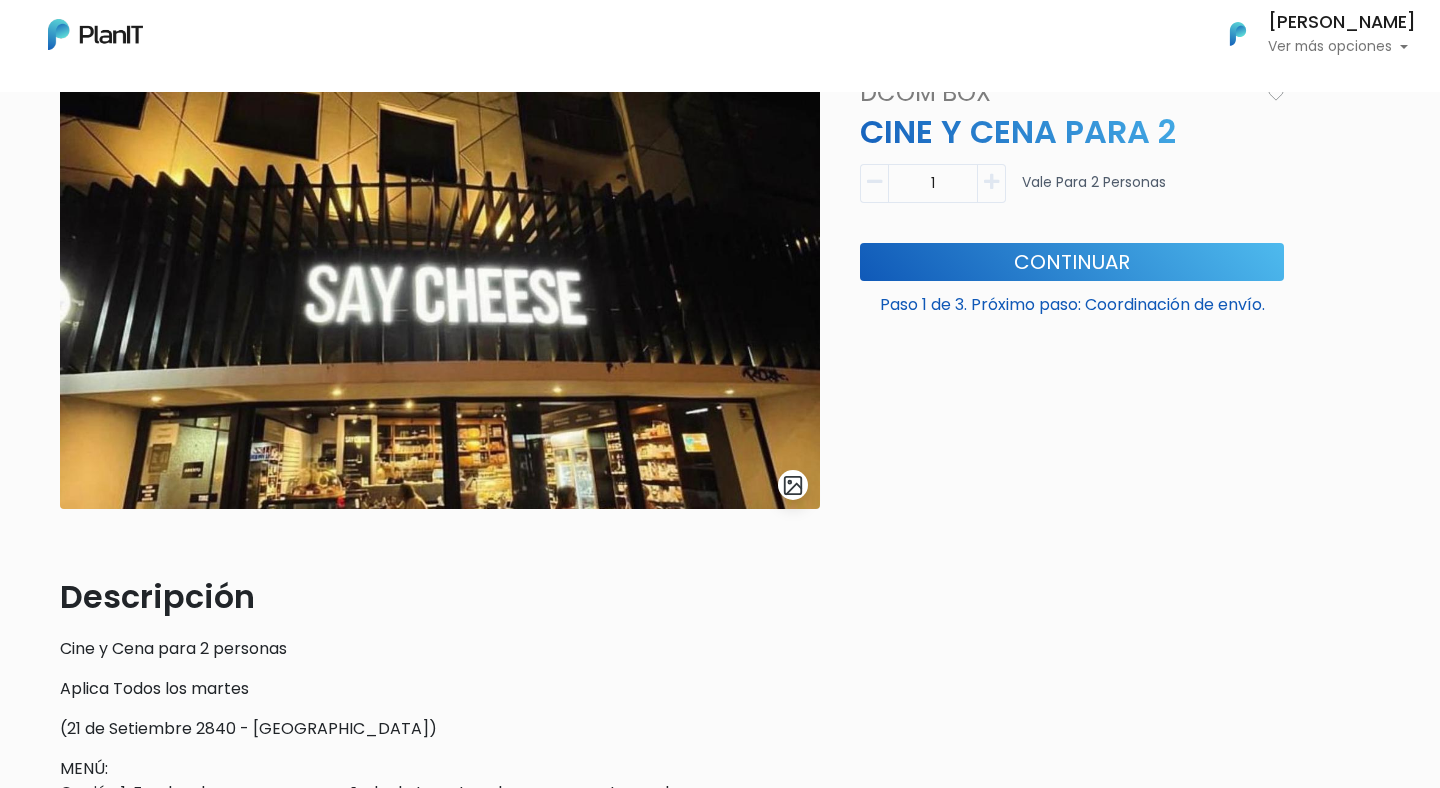 click at bounding box center [874, 182] 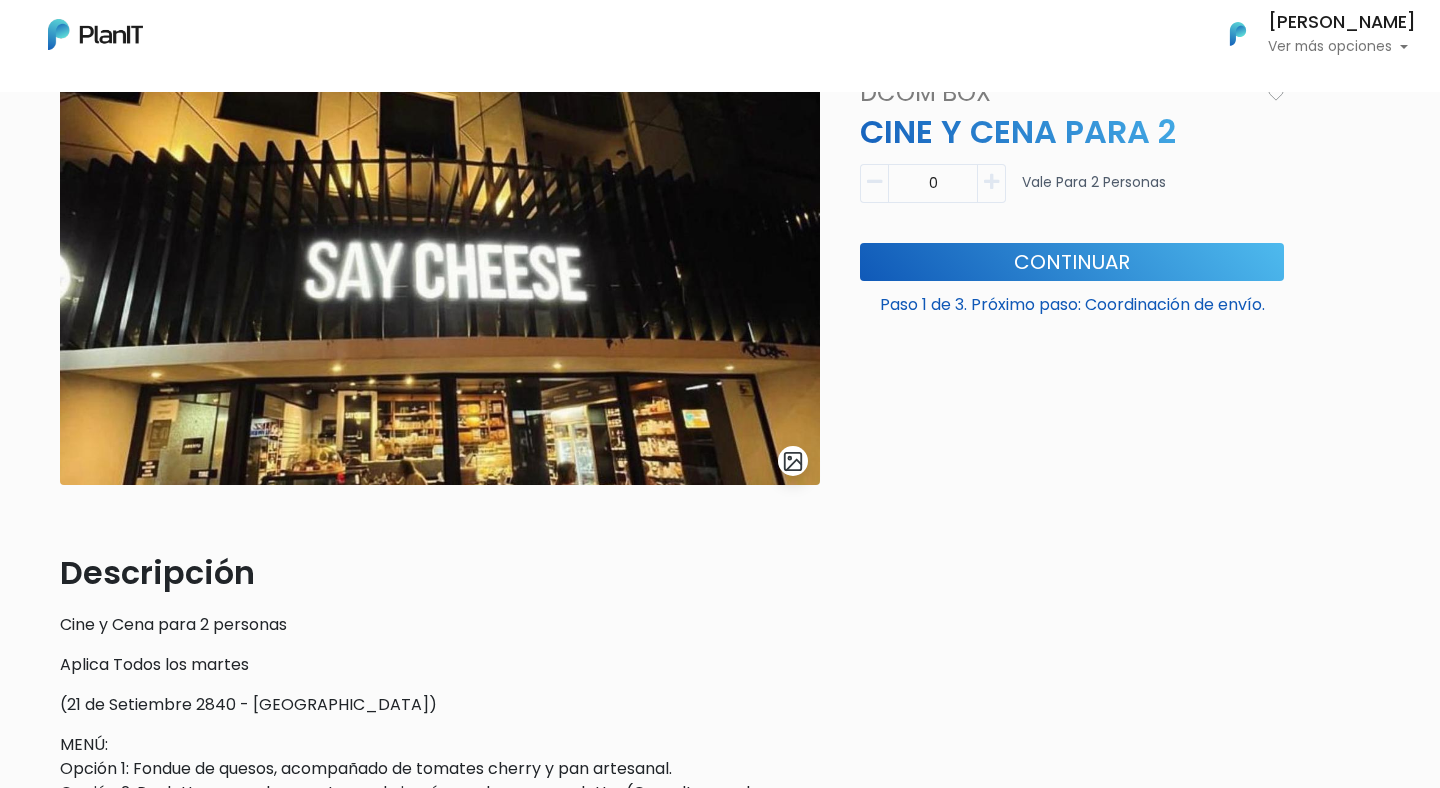 scroll, scrollTop: 0, scrollLeft: 0, axis: both 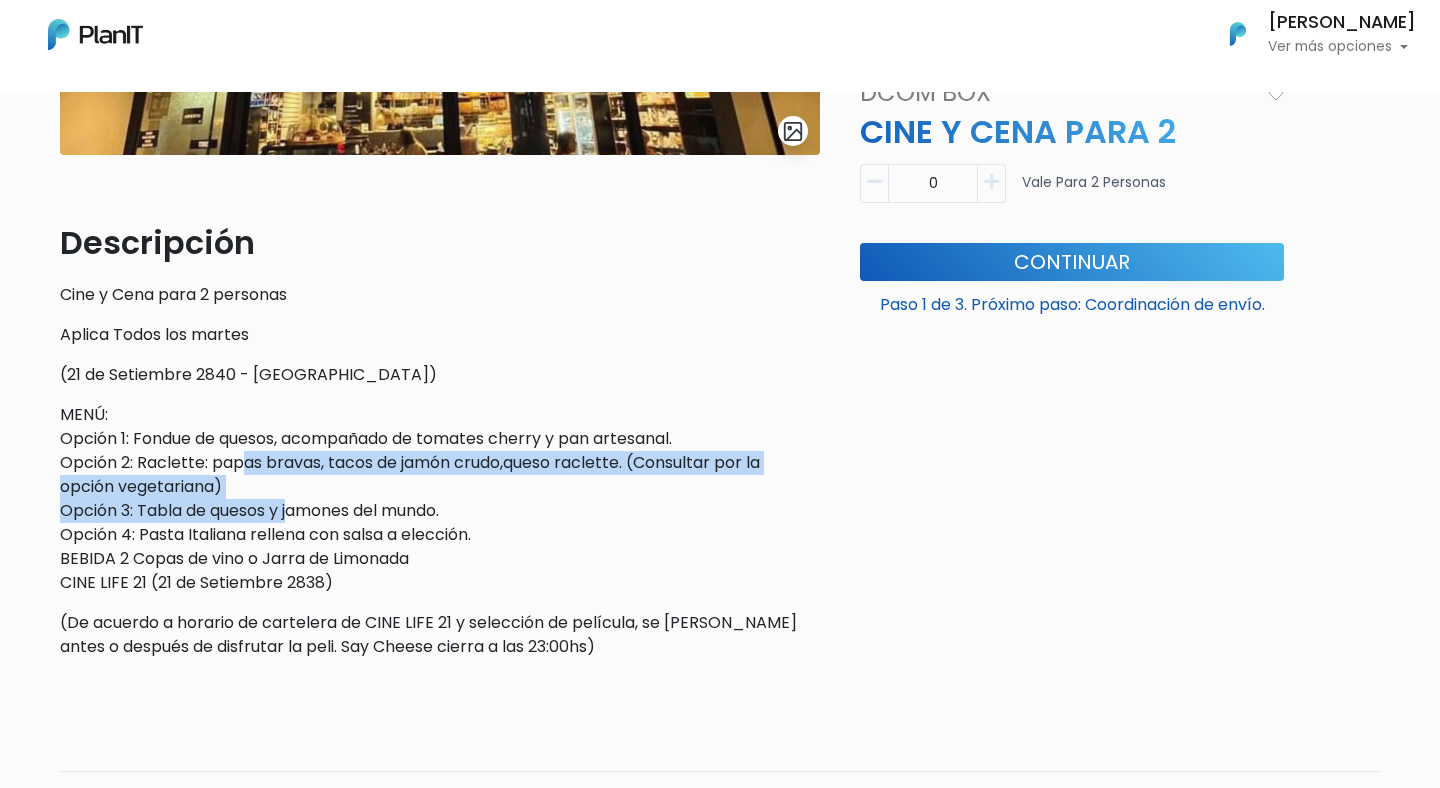 drag, startPoint x: 248, startPoint y: 465, endPoint x: 298, endPoint y: 511, distance: 67.941154 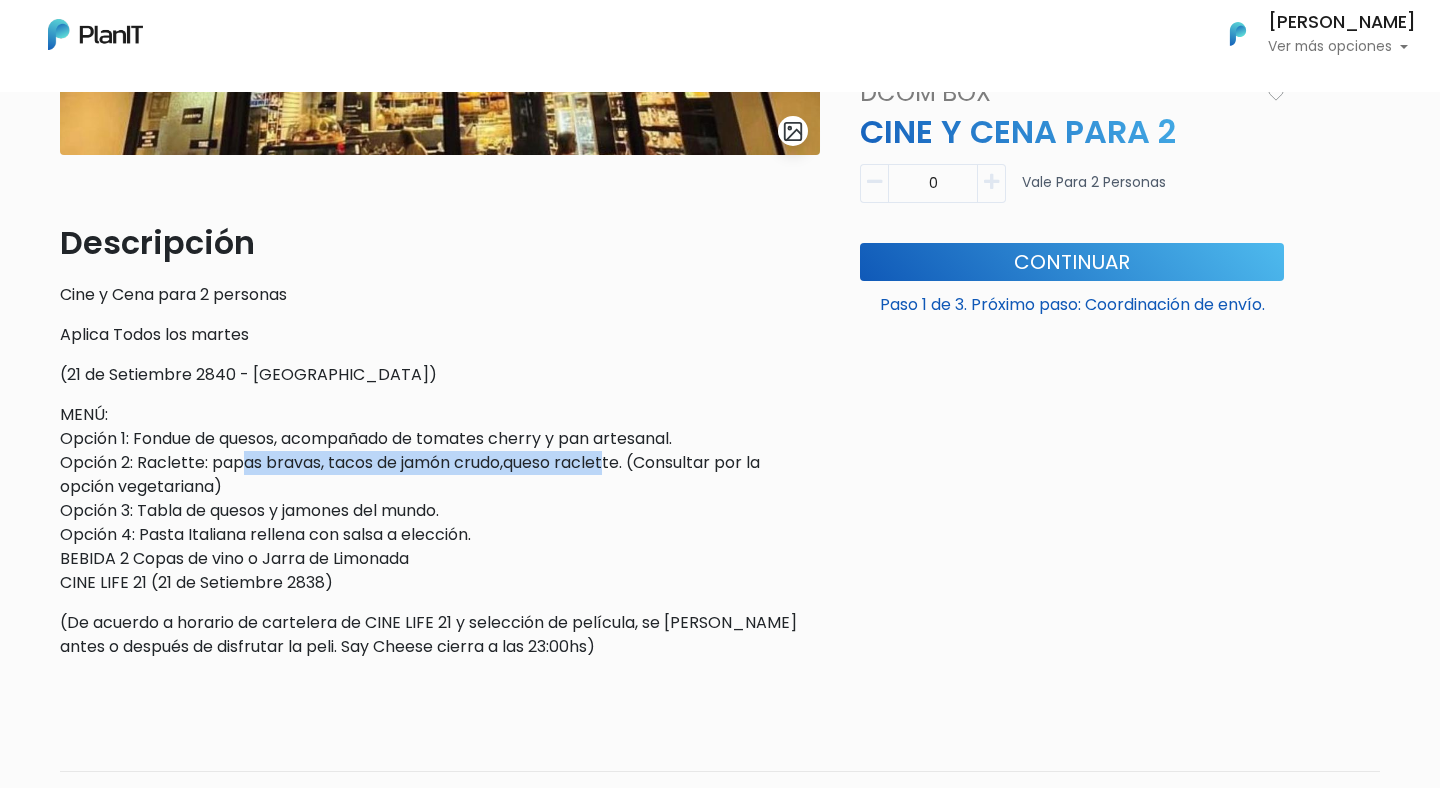 drag, startPoint x: 245, startPoint y: 463, endPoint x: 612, endPoint y: 464, distance: 367.00137 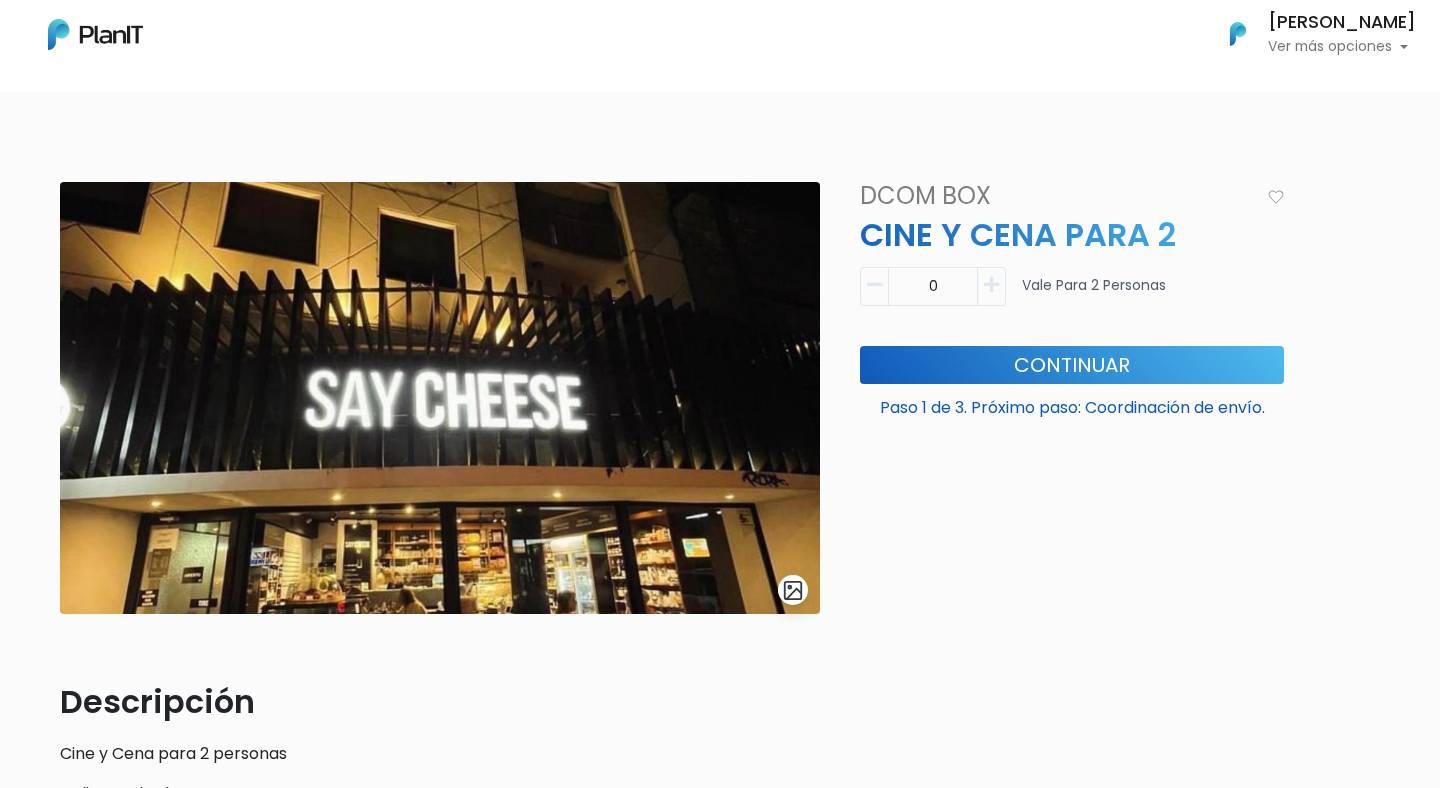 scroll, scrollTop: 0, scrollLeft: 0, axis: both 